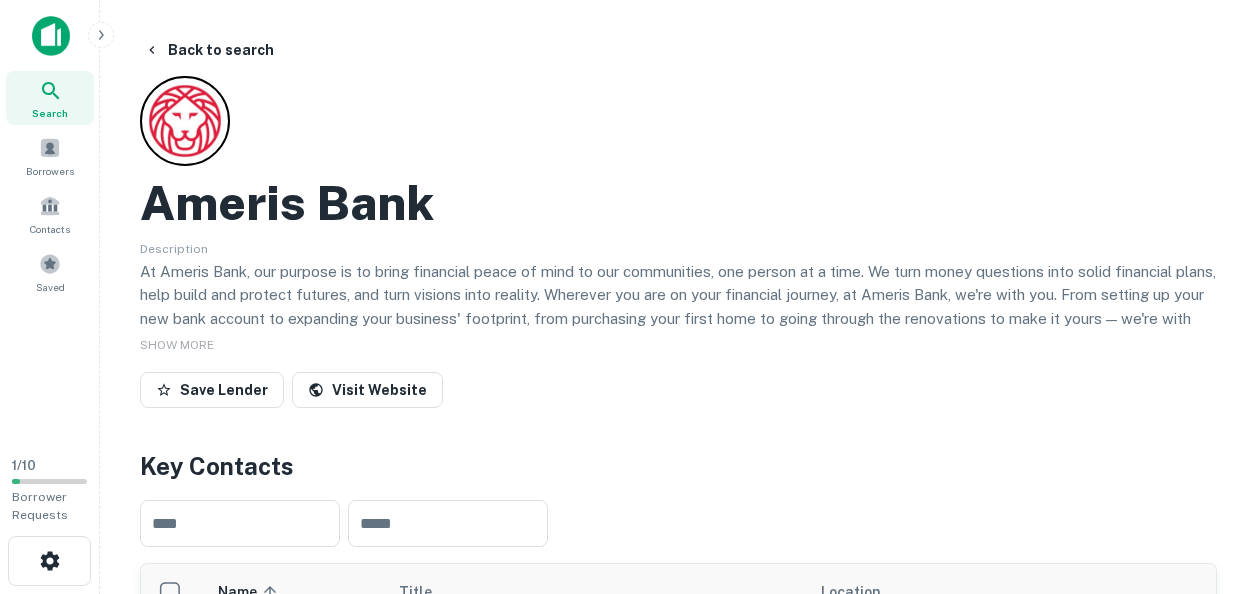 scroll, scrollTop: 3300, scrollLeft: 0, axis: vertical 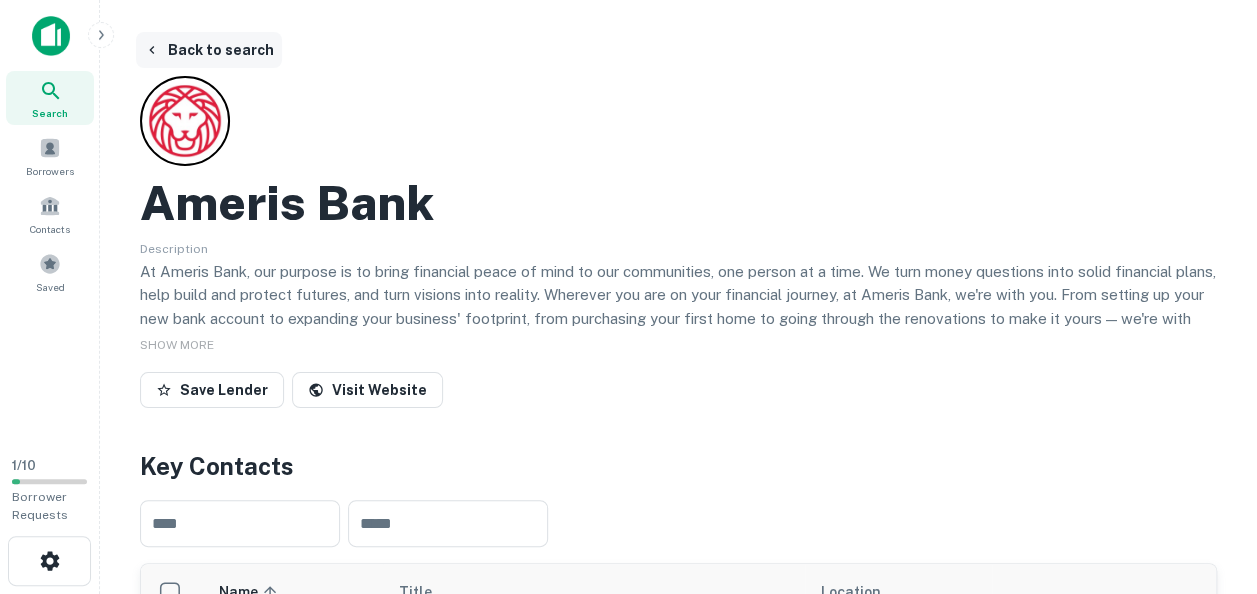 click on "Back to search" at bounding box center [209, 50] 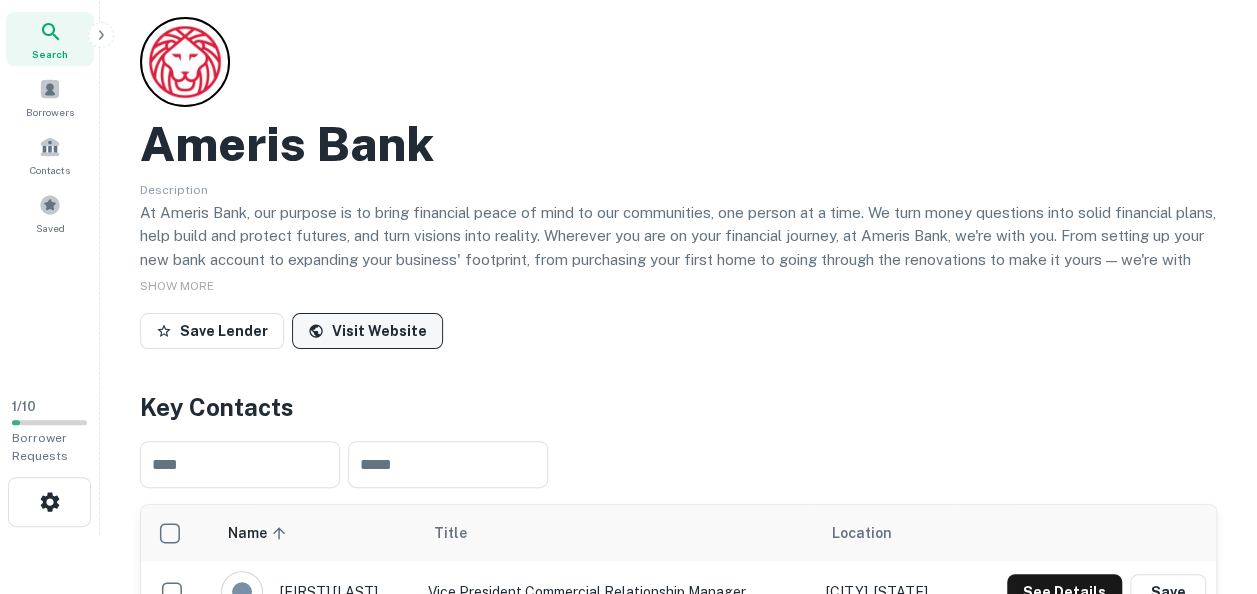 scroll, scrollTop: 0, scrollLeft: 0, axis: both 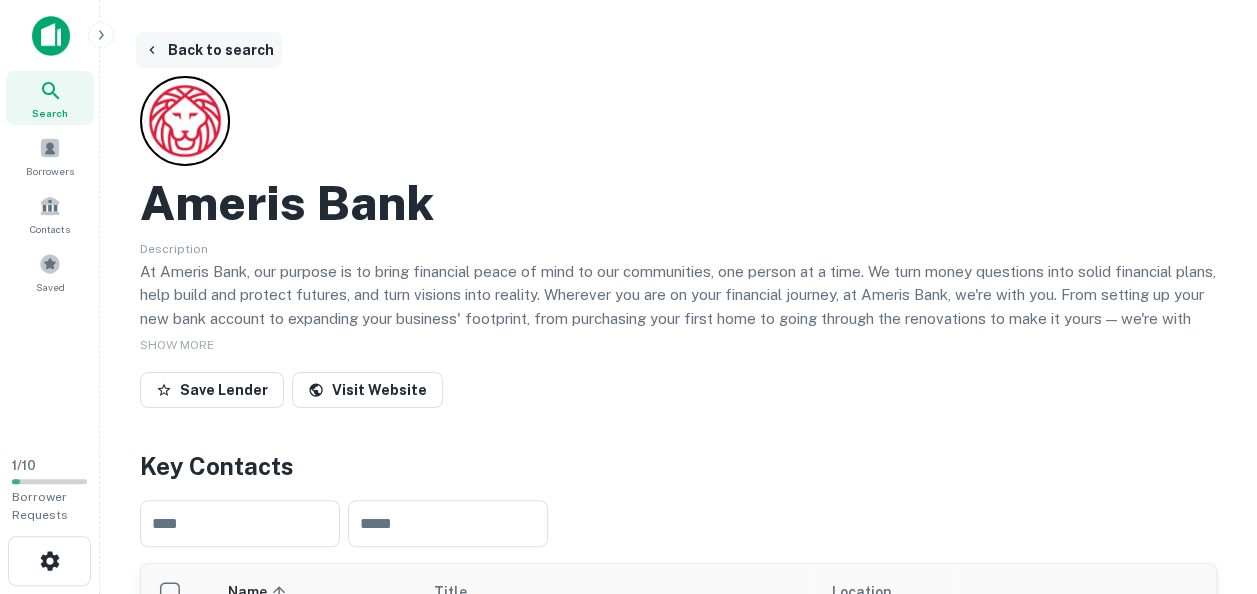 click on "Back to search" at bounding box center (209, 50) 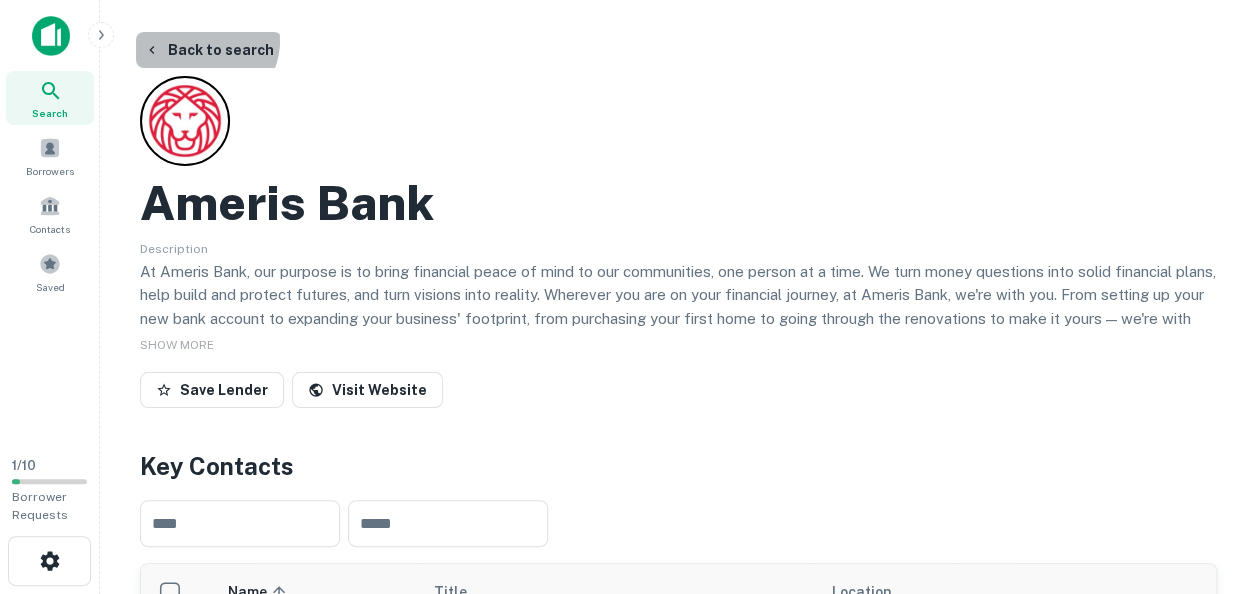 click on "Back to search" at bounding box center (209, 50) 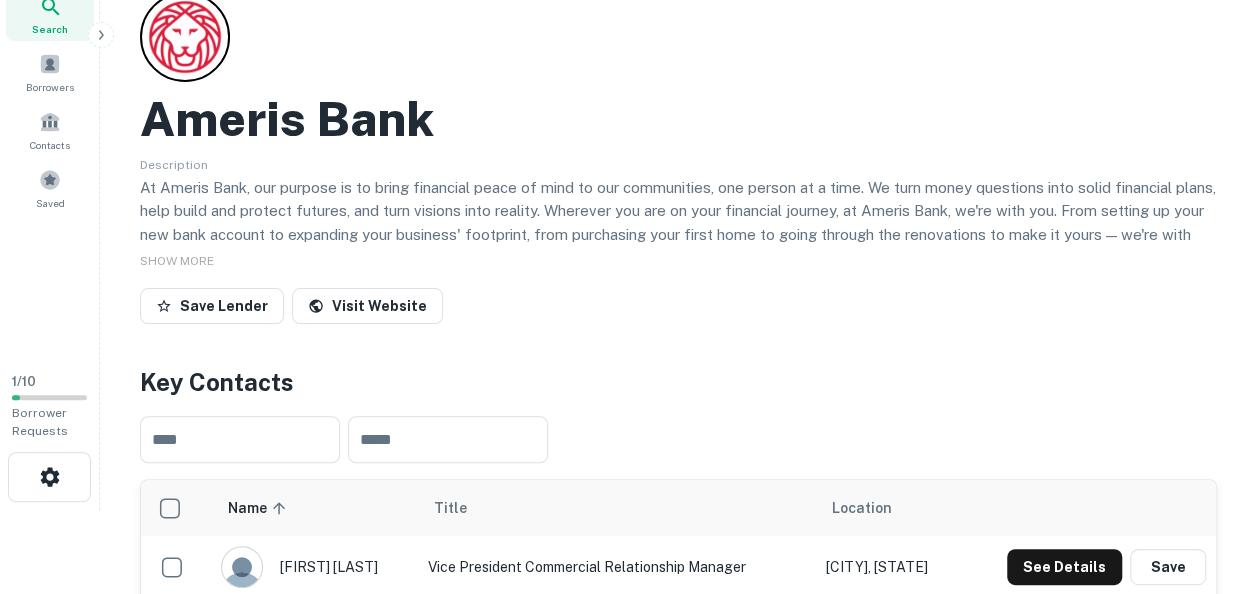 scroll, scrollTop: 0, scrollLeft: 0, axis: both 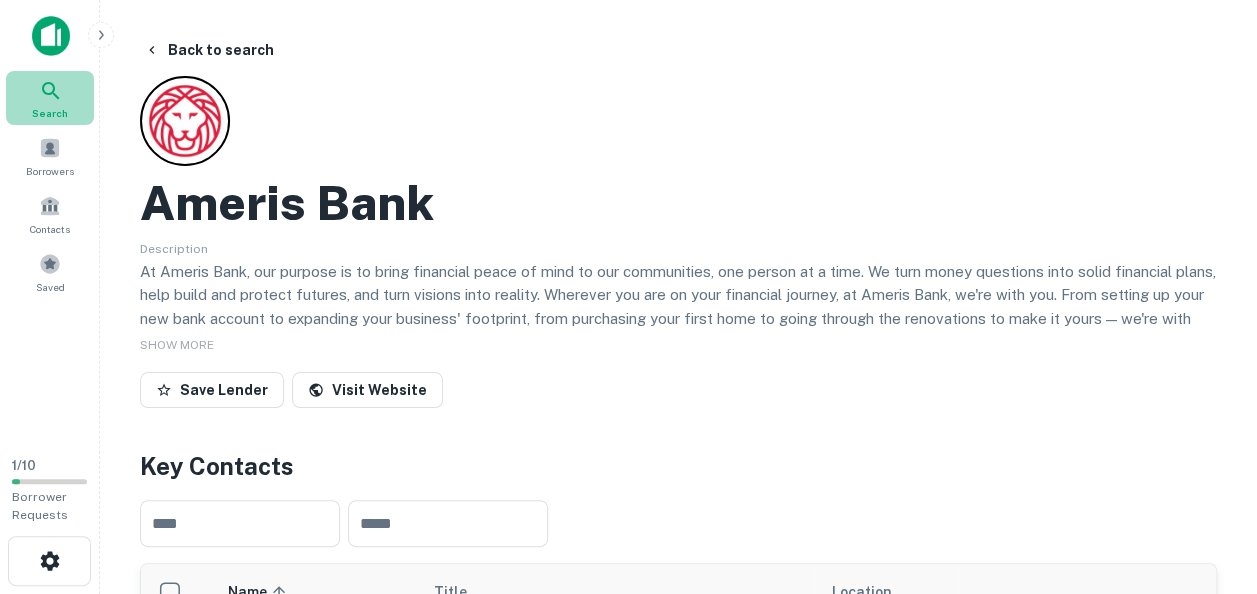 click 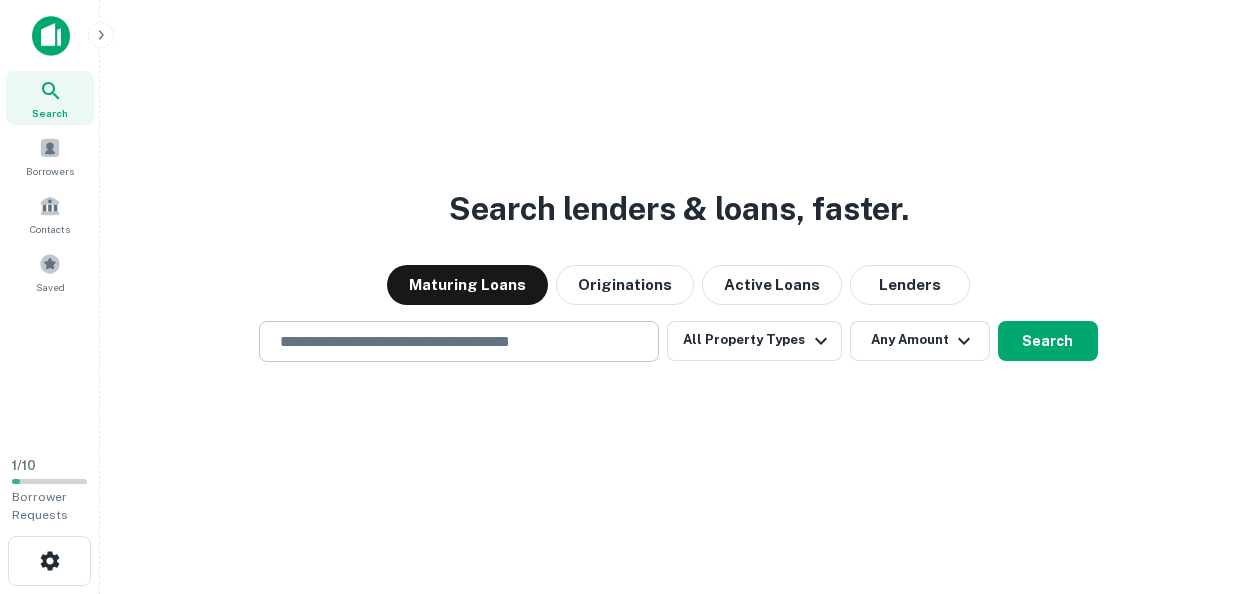 scroll, scrollTop: 0, scrollLeft: 0, axis: both 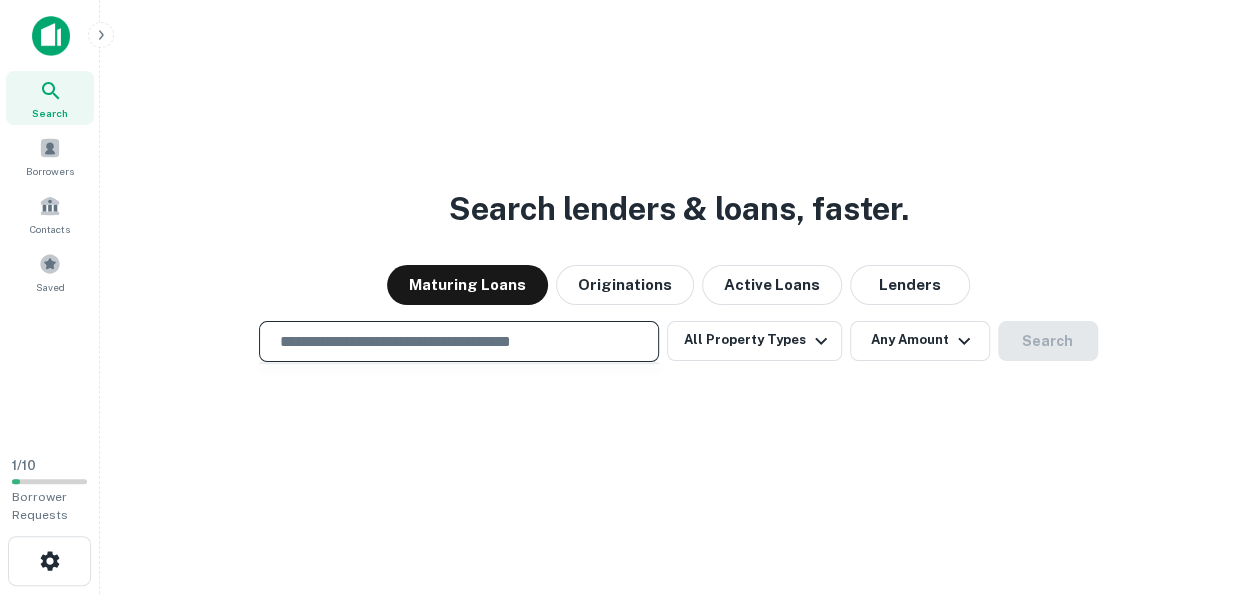 click at bounding box center [459, 341] 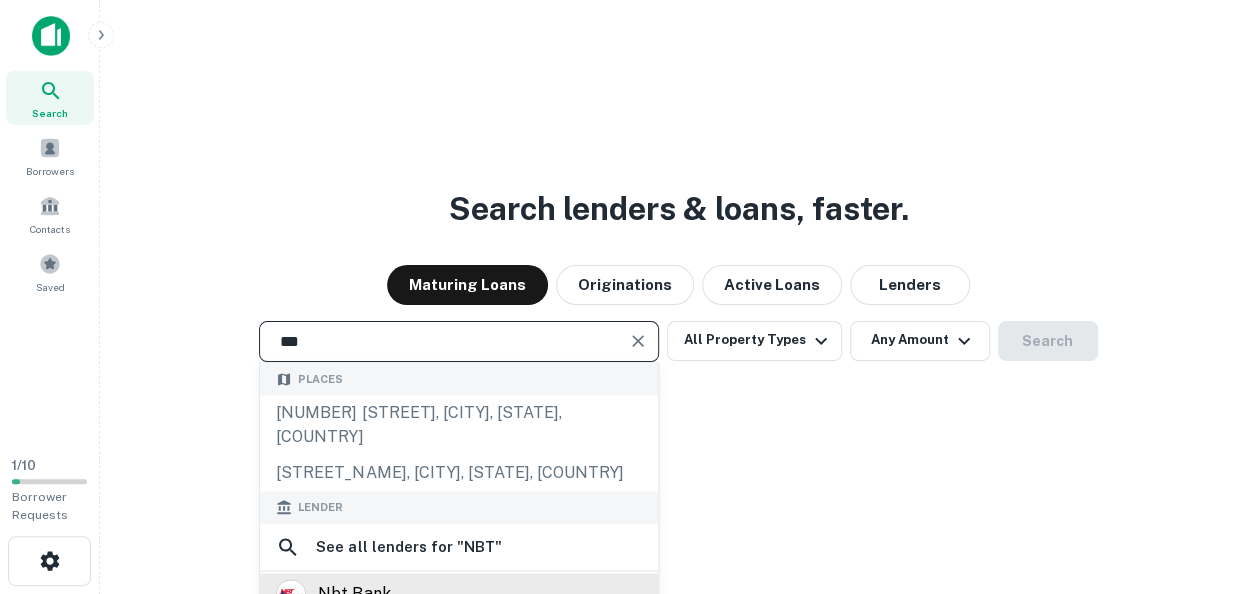 type on "***" 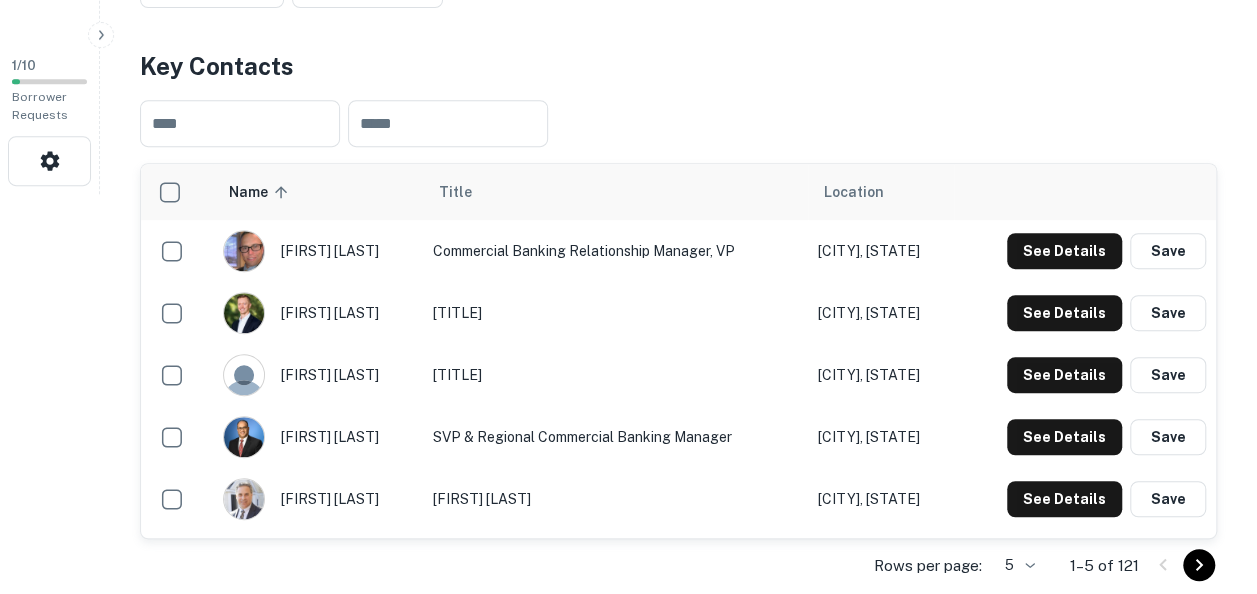 scroll, scrollTop: 500, scrollLeft: 0, axis: vertical 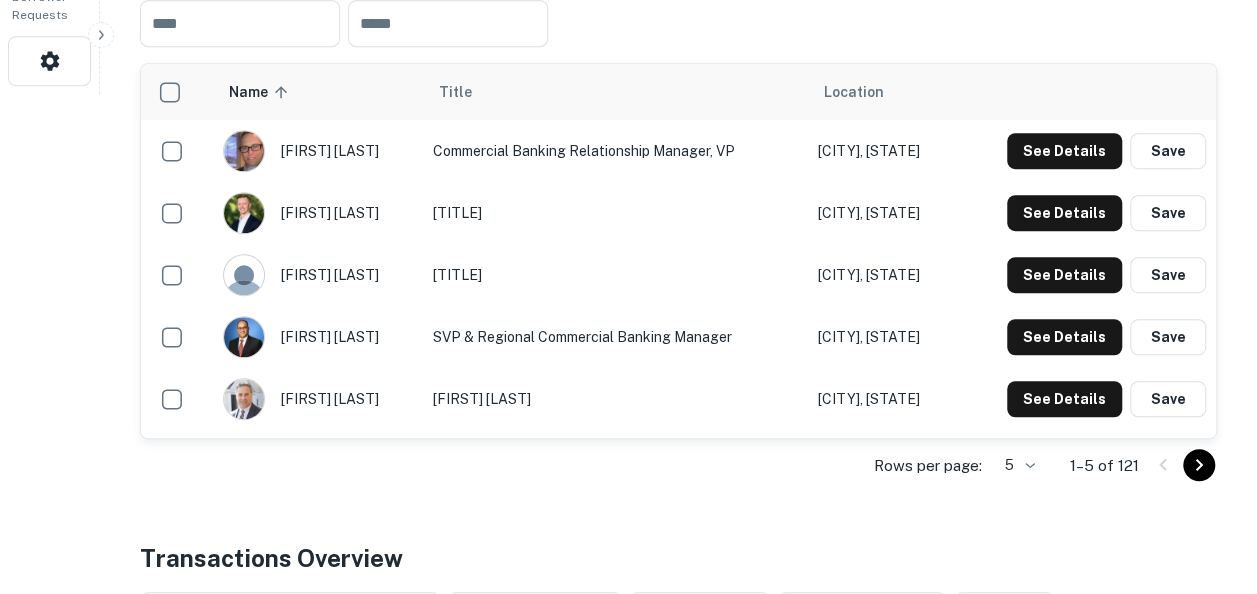 click on "Rows per page: 5 * 1–5 of 121" at bounding box center [678, 466] 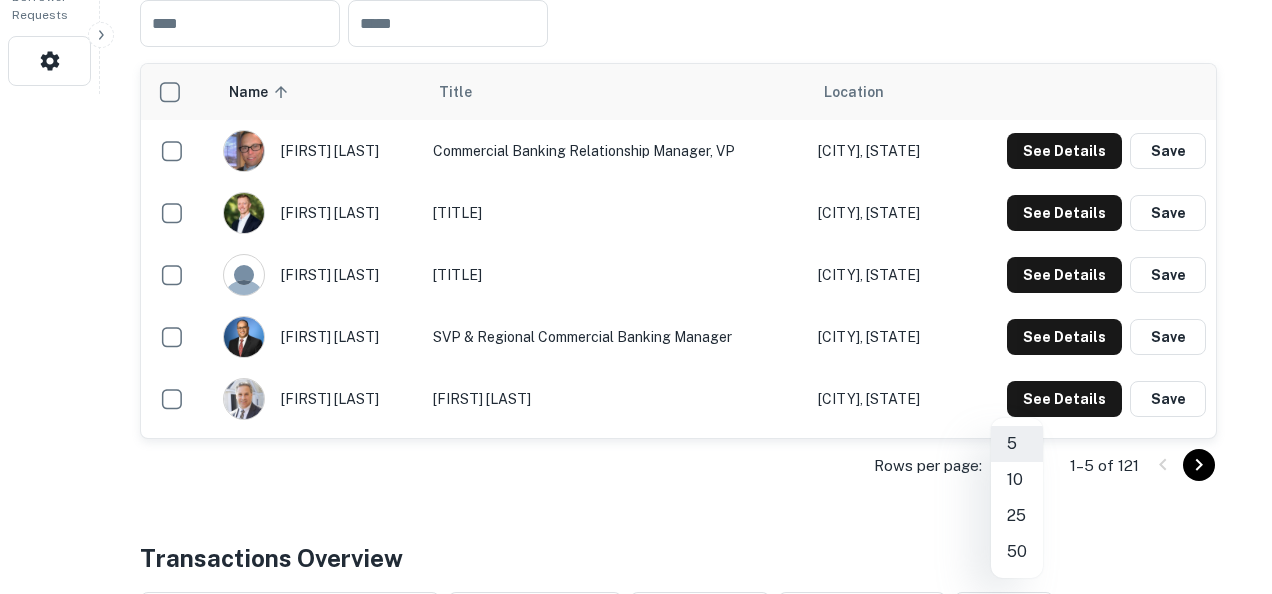click on "50" at bounding box center (1017, 552) 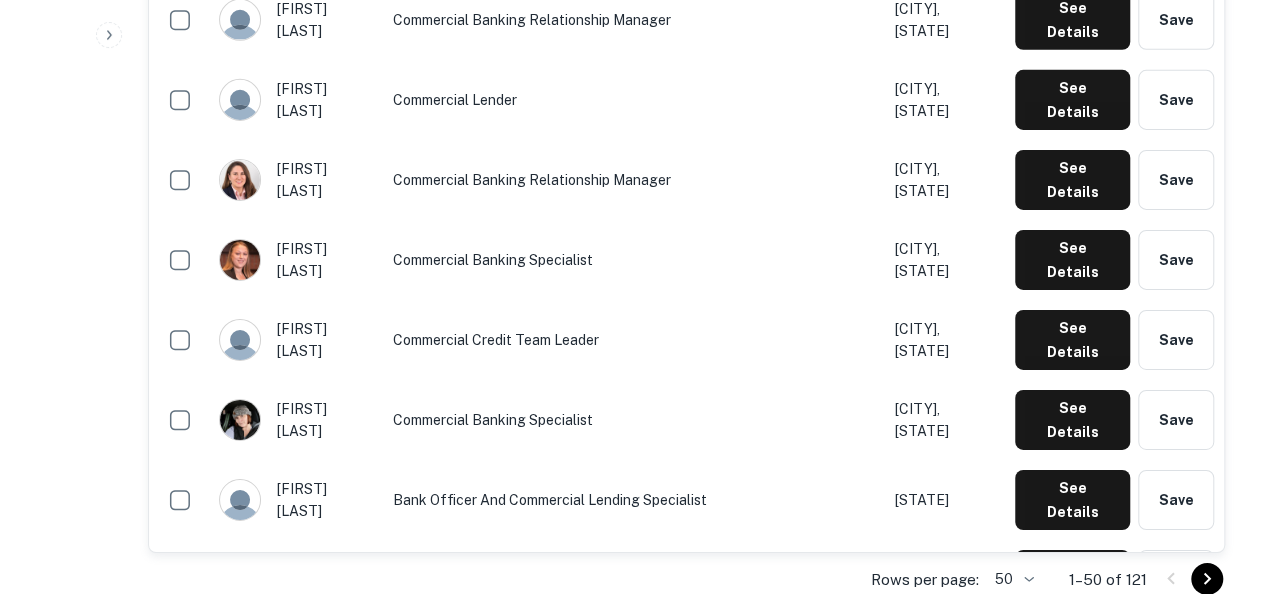 scroll, scrollTop: 3300, scrollLeft: 0, axis: vertical 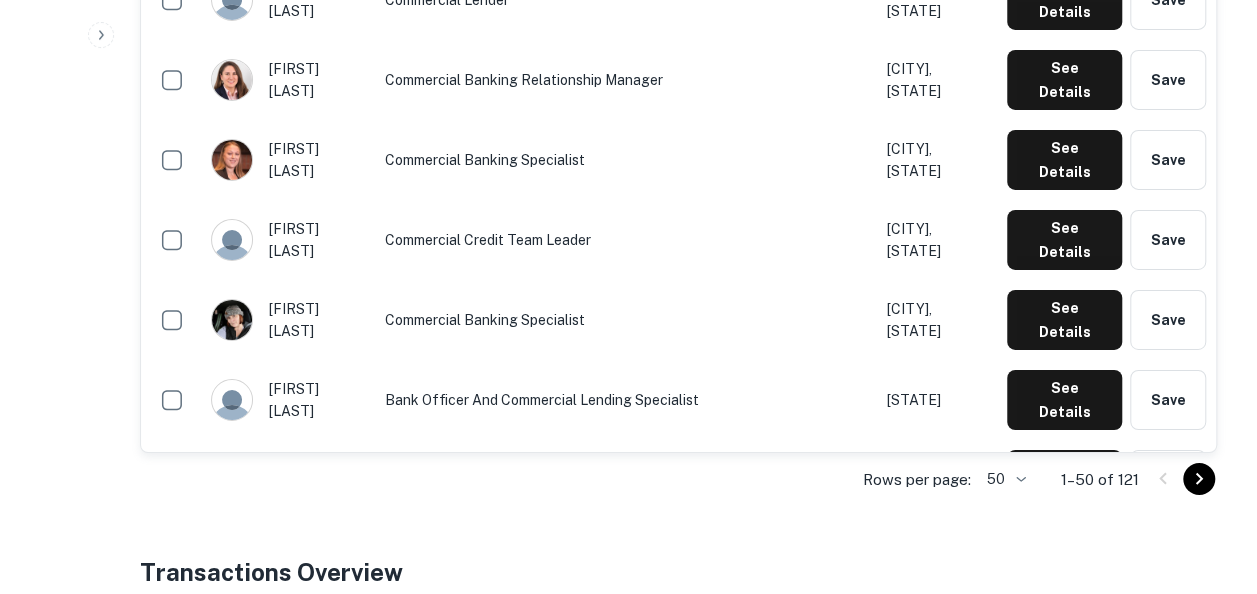 click on "1–50 of 121" at bounding box center [1100, 480] 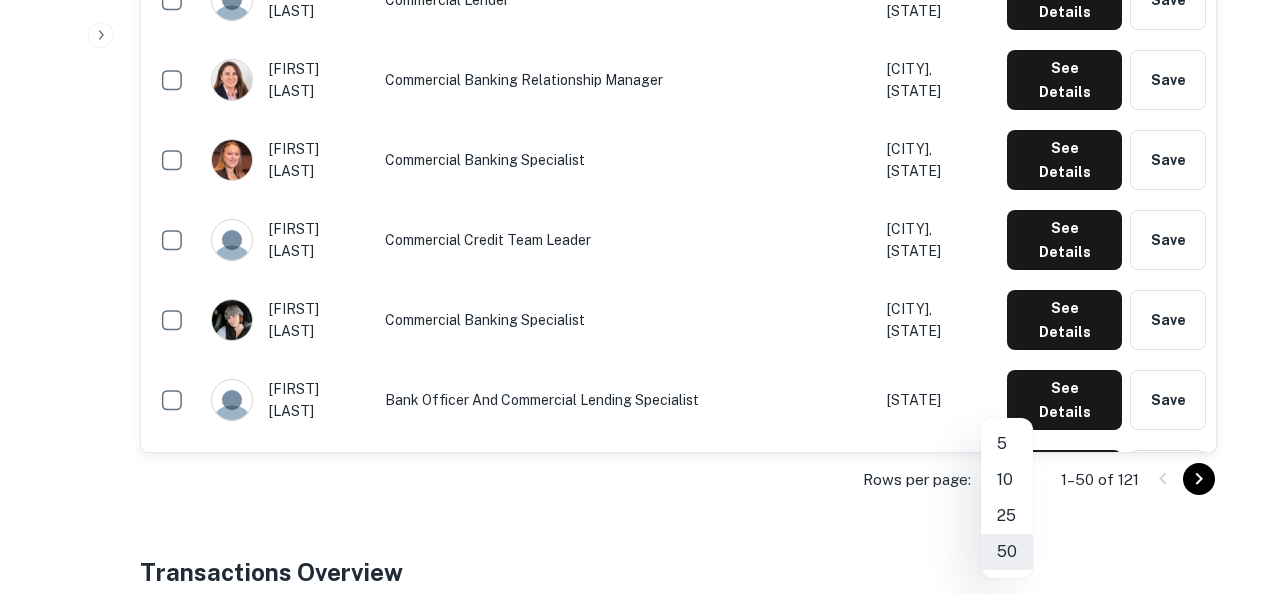 click on "Search Borrowers Contacts Saved 1 / 10 Borrower Requests Back to search NBT Bank Description NBT Bancorp Inc. is a financial services holding company headquartered in Norwich, [STATE]. The company primarily operates through NBT Bank, N.A., a full-service community bank and two financial services companies. NBT Bank has over 150 locations in seven states with offices in New York, Pennsylvania, Vermont, Massachusetts, New Hampshire, and Connecticut. NBT Bank is an Equal Housing Lender and member of FDIC. EPIC Advisors, Inc., based in Rochester, [STATE], is a full-service 401(k) plan recordkeeping firm. NBT Insurance Agency, LLC, based in Norwich, [STATE], is a full-service insurance agency. SHOW MORE Save Lender Visit Website Key Contacts Name sorted ascending Title Location jeff dewar Commercial Banking Relationship Manager, VP Merrimack, [STATE] See Details Save adam higgins Vice President & Senior Commercial Banking Relationship Manager See Details Save -" at bounding box center [636, -3003] 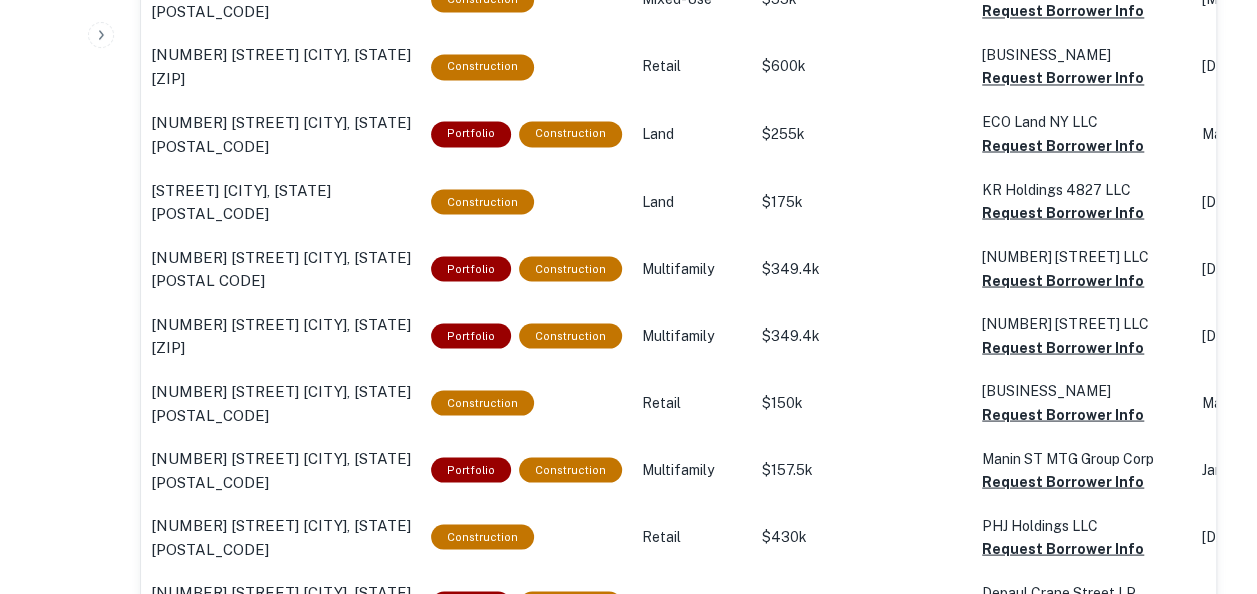 scroll, scrollTop: 1563, scrollLeft: 0, axis: vertical 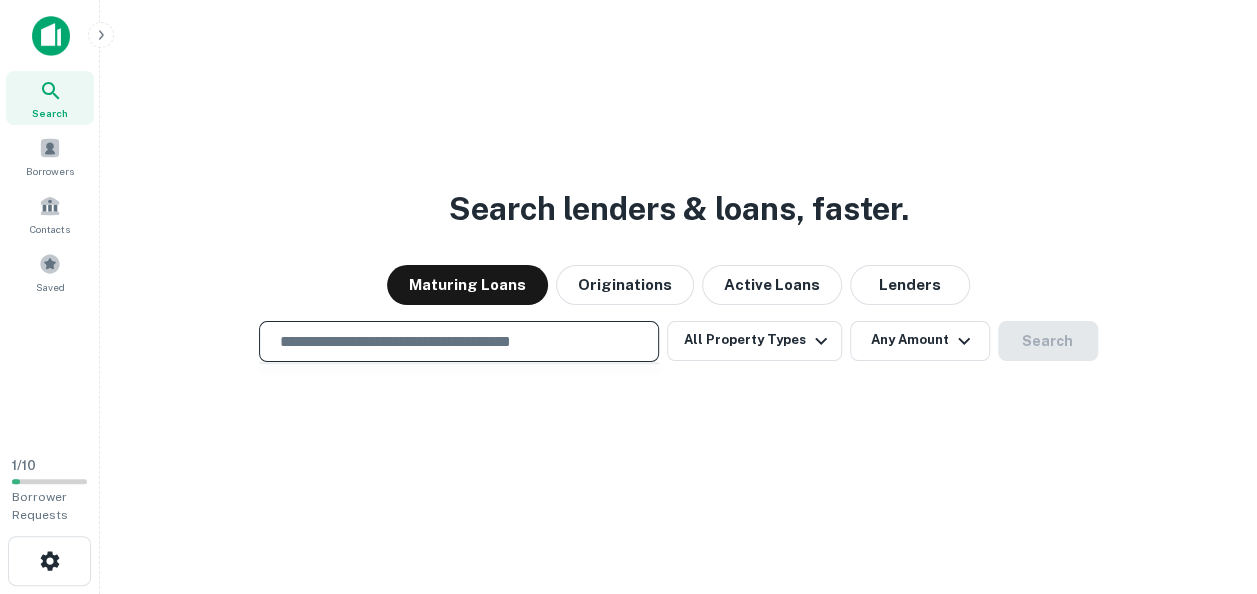 click at bounding box center [459, 341] 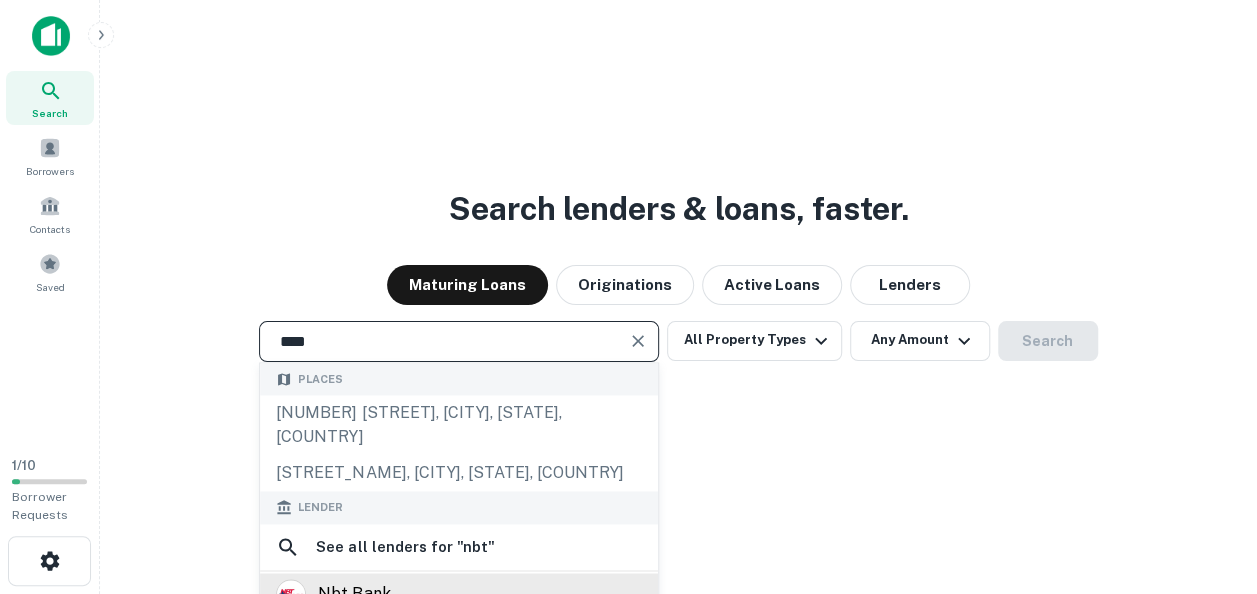 type on "***" 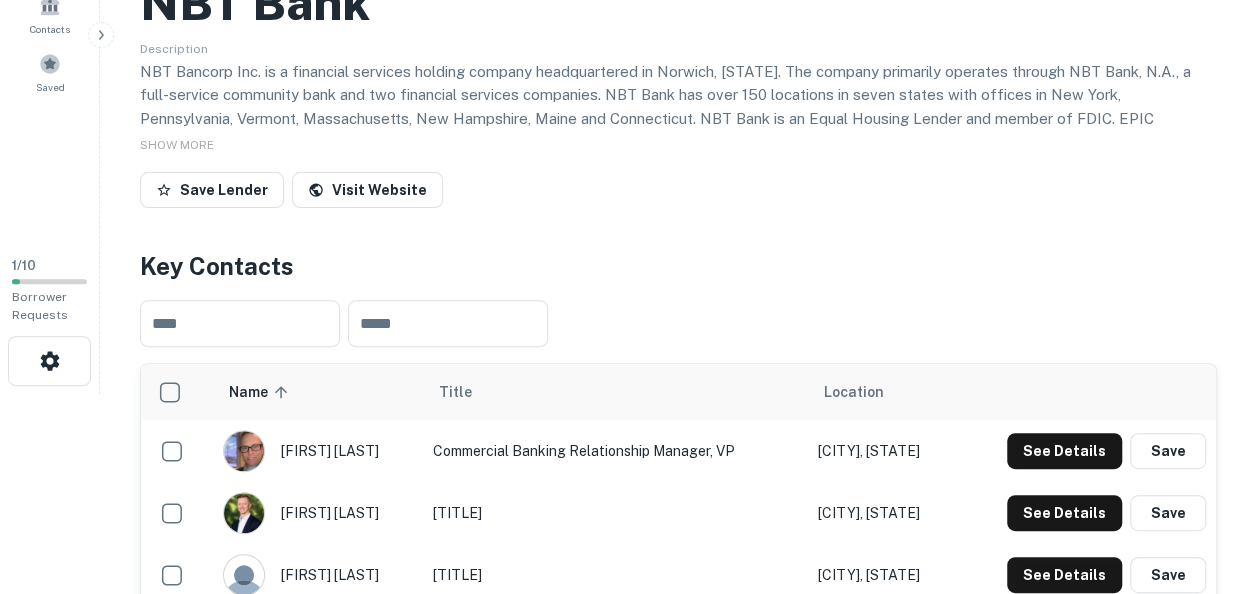 scroll, scrollTop: 500, scrollLeft: 0, axis: vertical 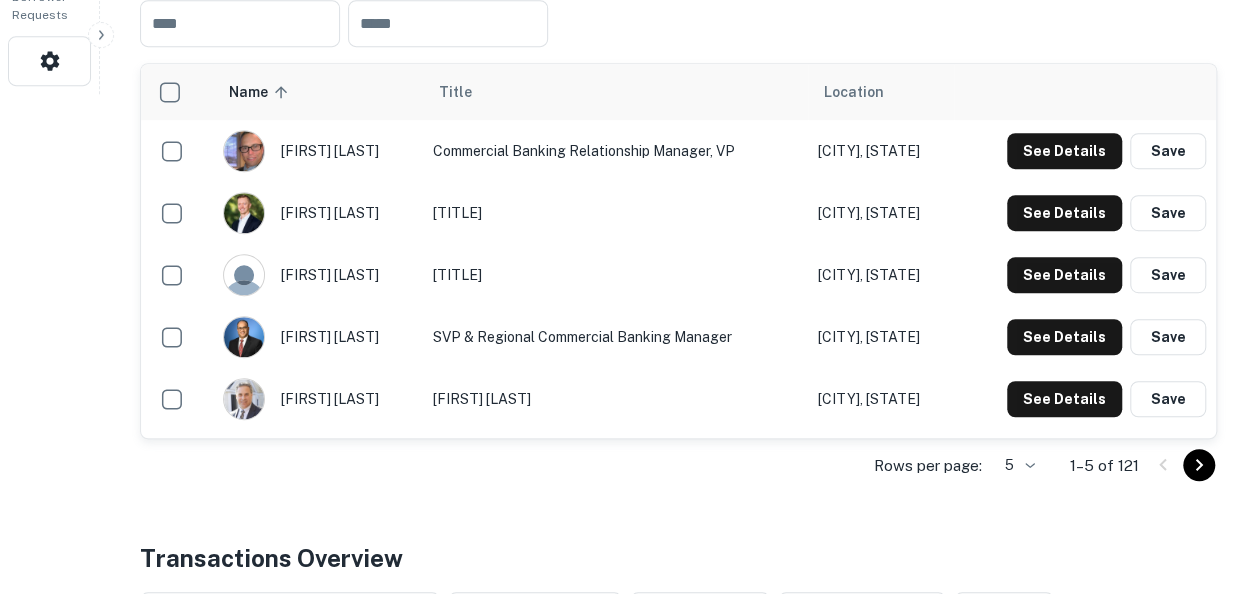 click on "Commercial Portfolio Manager II
Search         Borrowers         Contacts         Saved     1  /  10   Borrower Requests Back to search NBT Bank Description NBT Bancorp Inc. is a financial services holding company headquartered in Norwich, [STATE]. The company primarily operates through NBT Bank, N.A., a full-service community bank and two financial services companies. NBT Bank has over 150 locations in seven states with offices in New York, Pennsylvania, Vermont, Massachusetts, New Hampshire, Maine and Connecticut. NBT Bank is an Equal Housing Lender and member of FDIC. EPIC Advisors, Inc., based in Rochester, [STATE], is a full-service 401(k) plan recordkeeping firm. NBT Insurance Agency, LLC, based in Norwich, [STATE], is a full-service insurance agency.
SHOW MORE Save Lender Visit Website Key Contacts ​ ​ Name sorted ascending Title Location jeff dewar Commercial Banking Relationship Manager, VP Merrimack, [STATE] See Details Save adam higgins Vice President & Senior Commercial Banking Relationship Manager See Details Save 5" at bounding box center [628, -203] 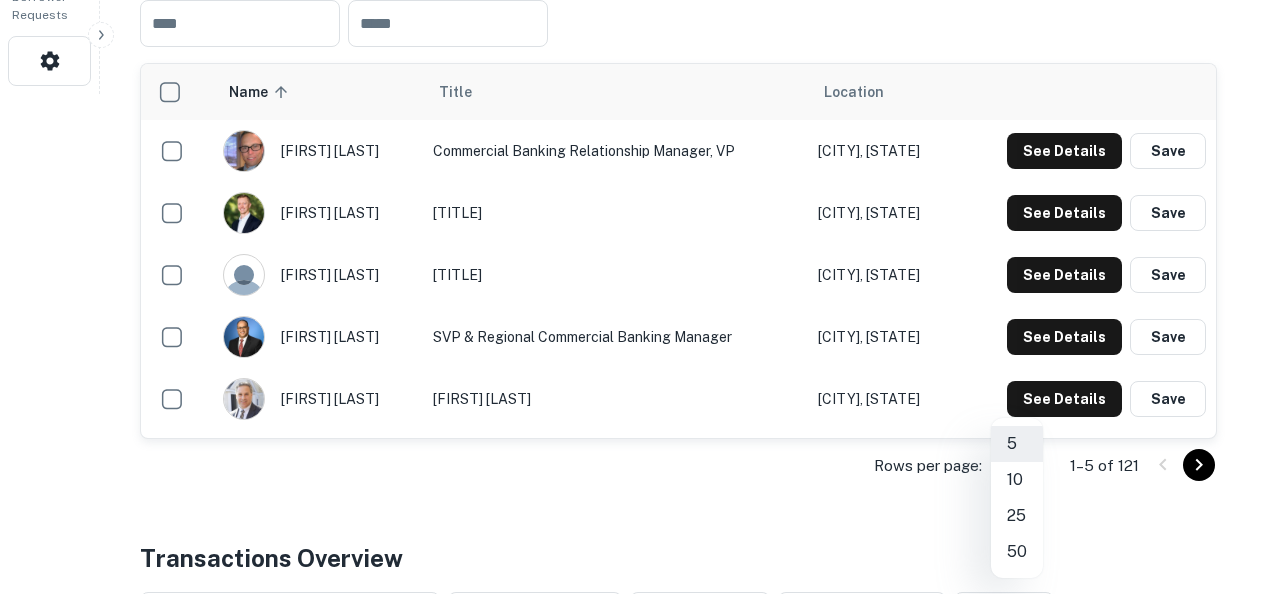 click on "50" at bounding box center (1017, 552) 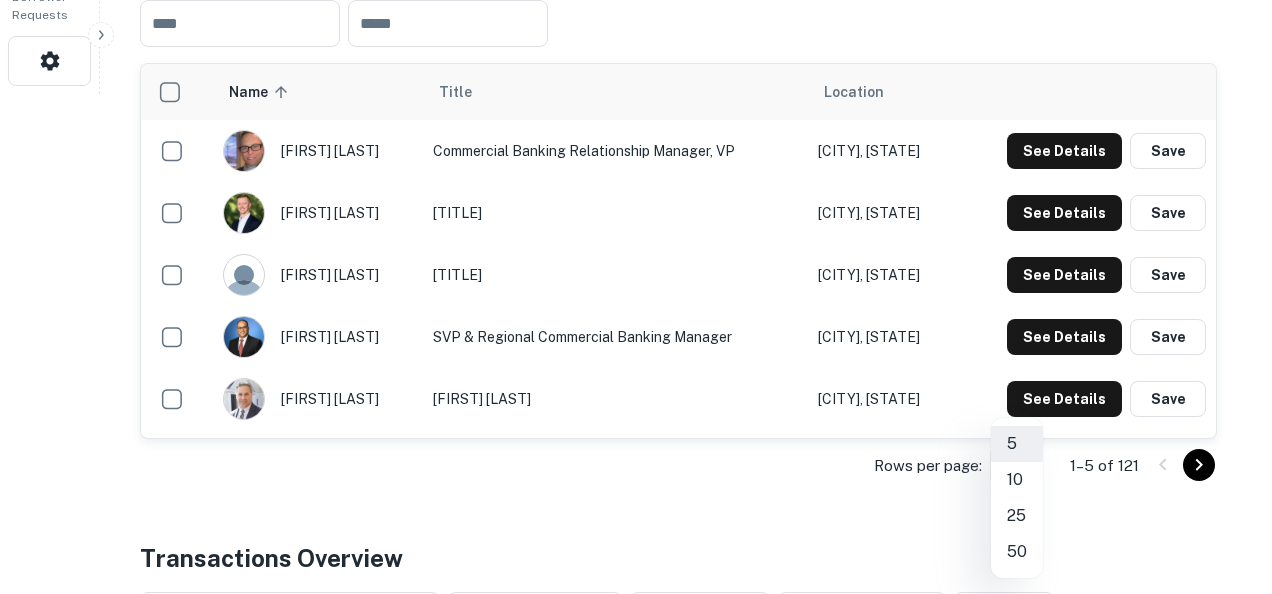 type on "**" 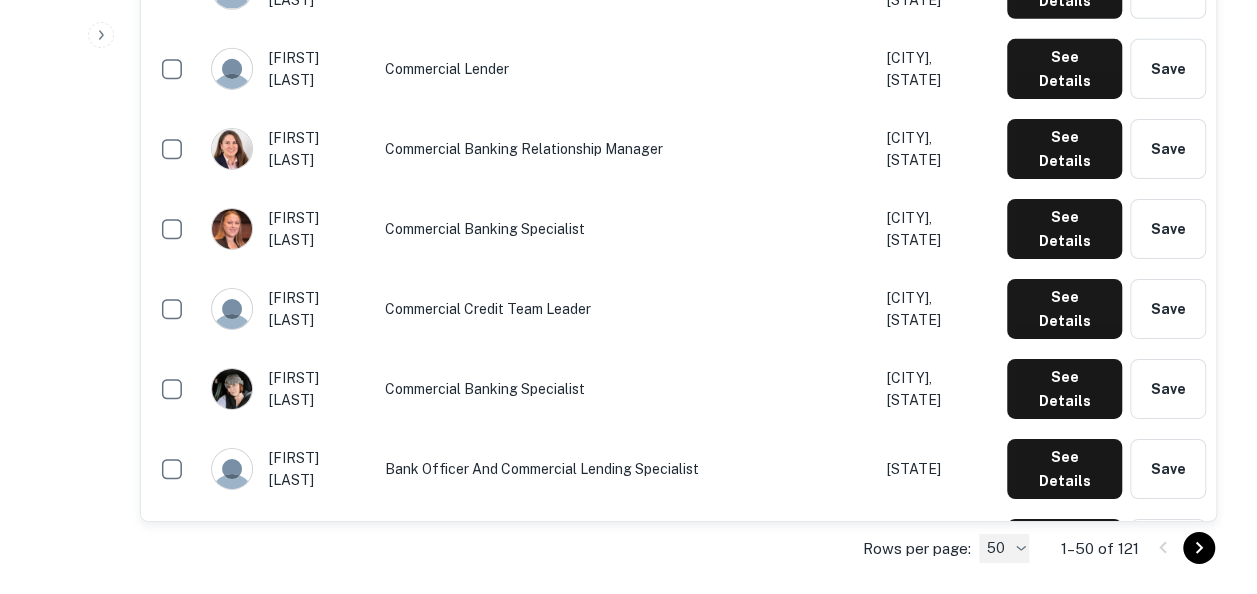 scroll, scrollTop: 3200, scrollLeft: 0, axis: vertical 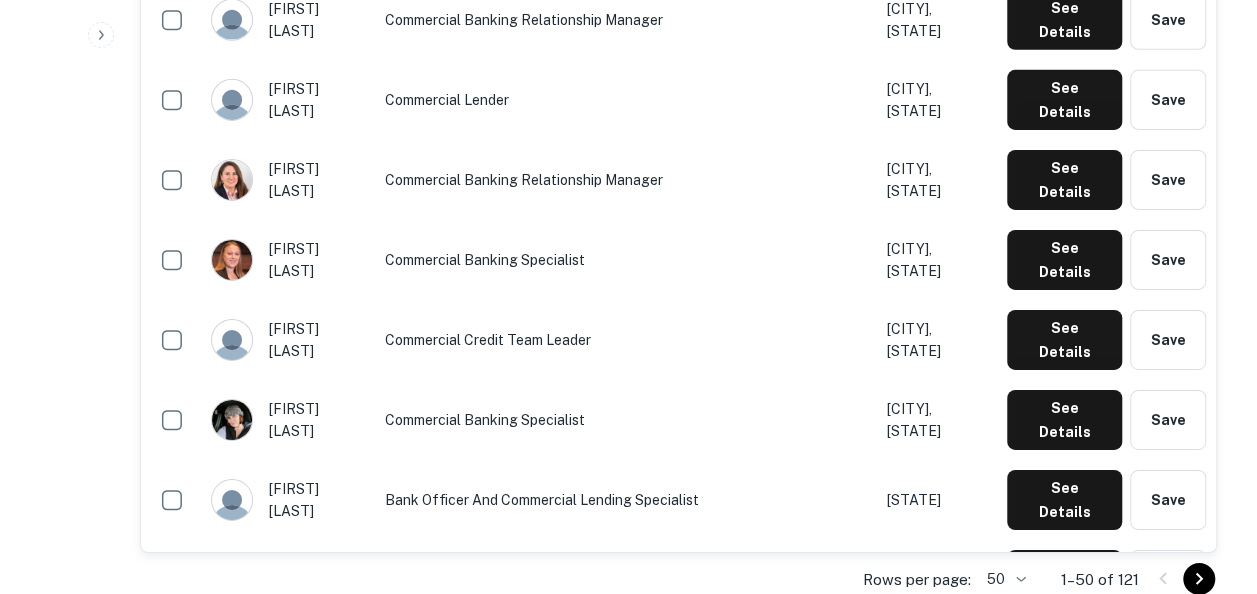 click 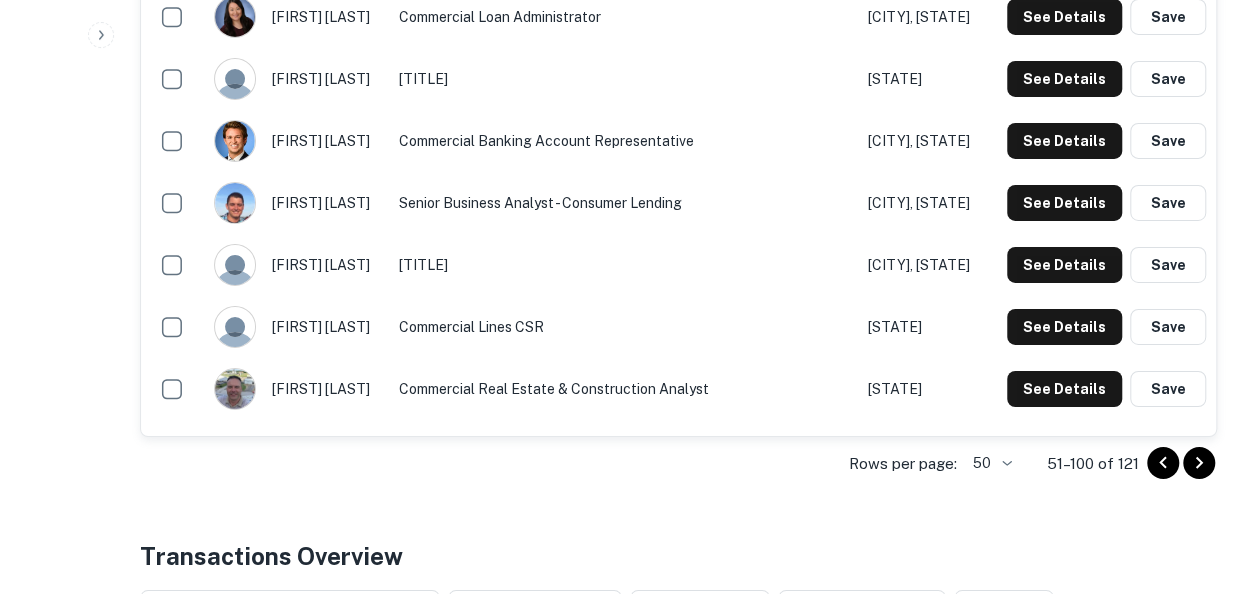 scroll, scrollTop: 3400, scrollLeft: 0, axis: vertical 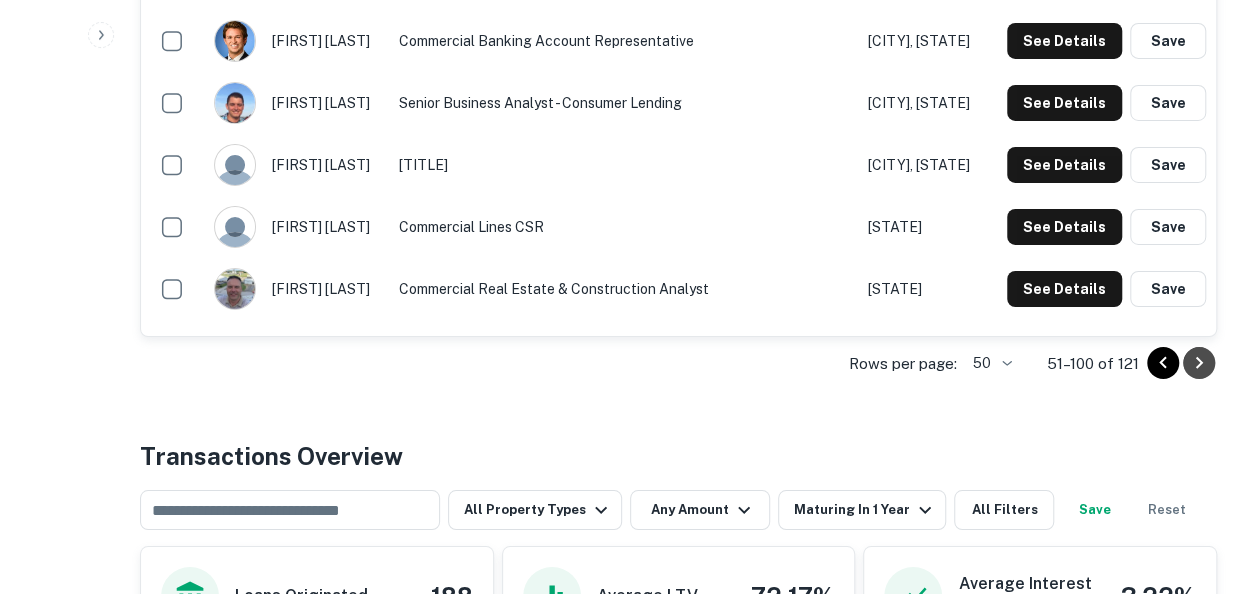 click 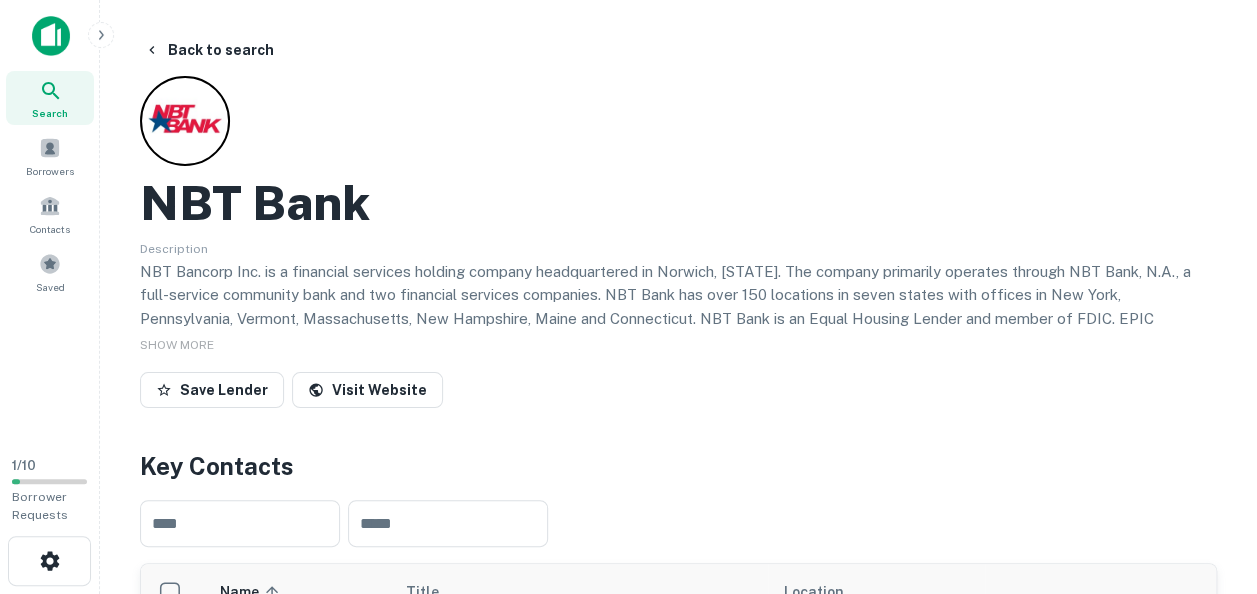 scroll, scrollTop: 0, scrollLeft: 0, axis: both 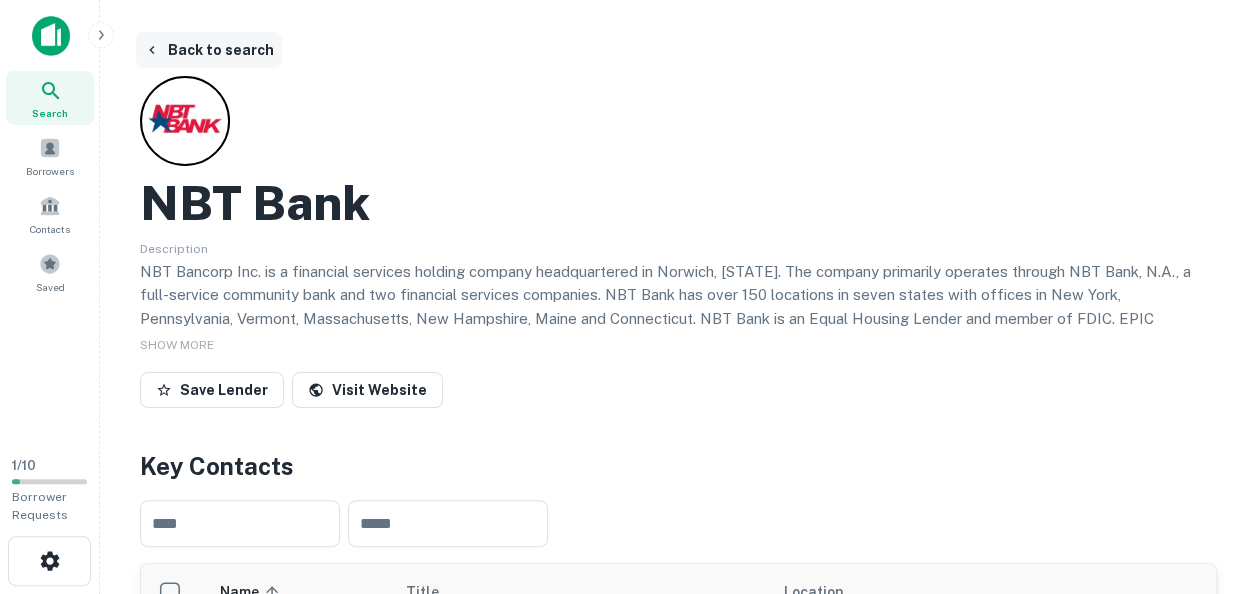 click on "Back to search" at bounding box center (209, 50) 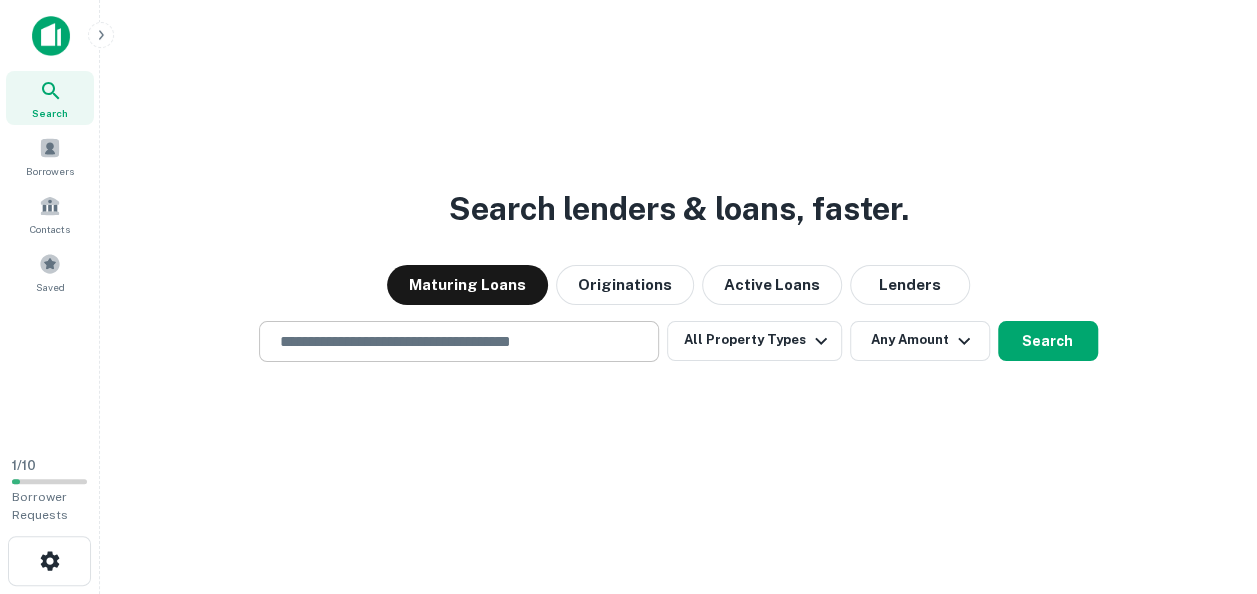 click at bounding box center [459, 341] 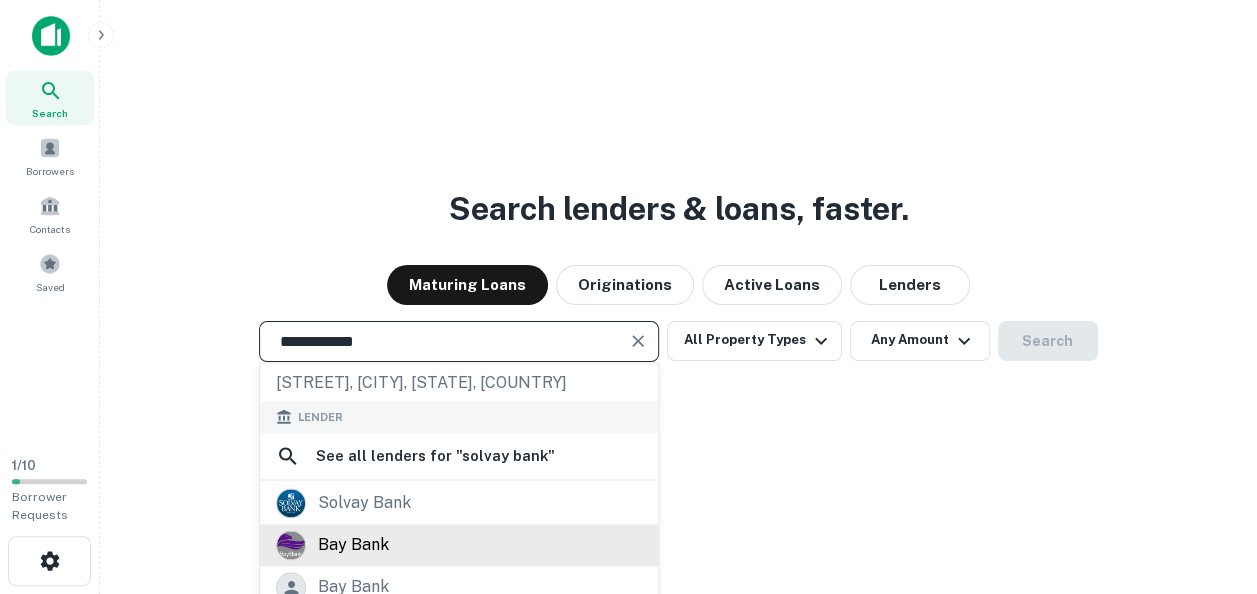 scroll, scrollTop: 282, scrollLeft: 0, axis: vertical 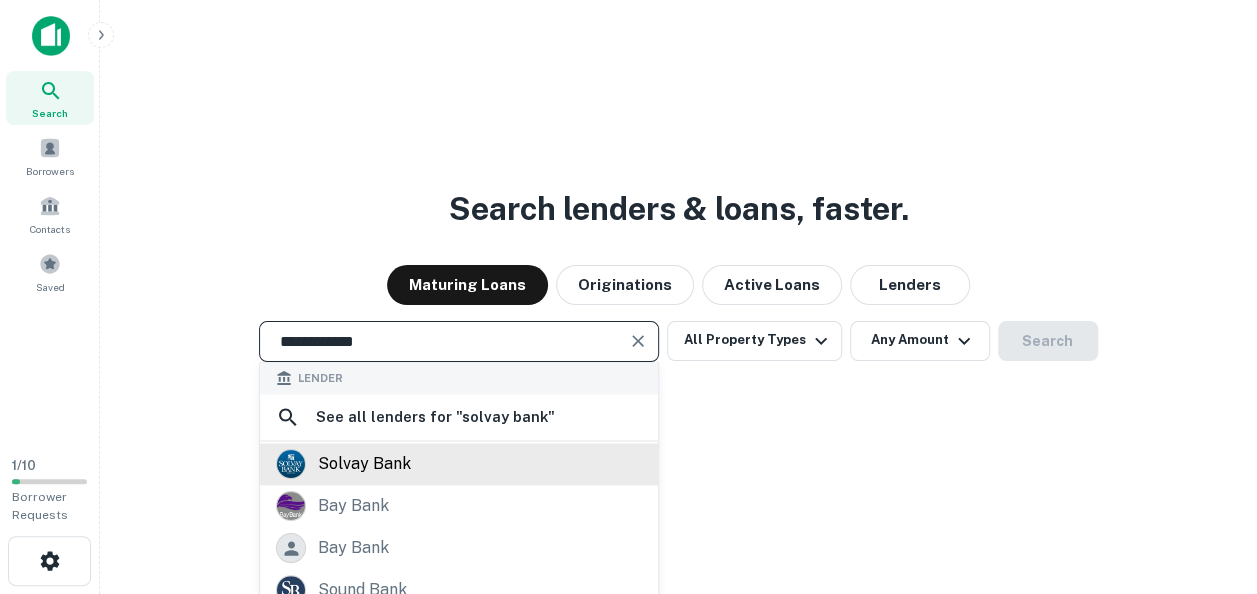 type on "**********" 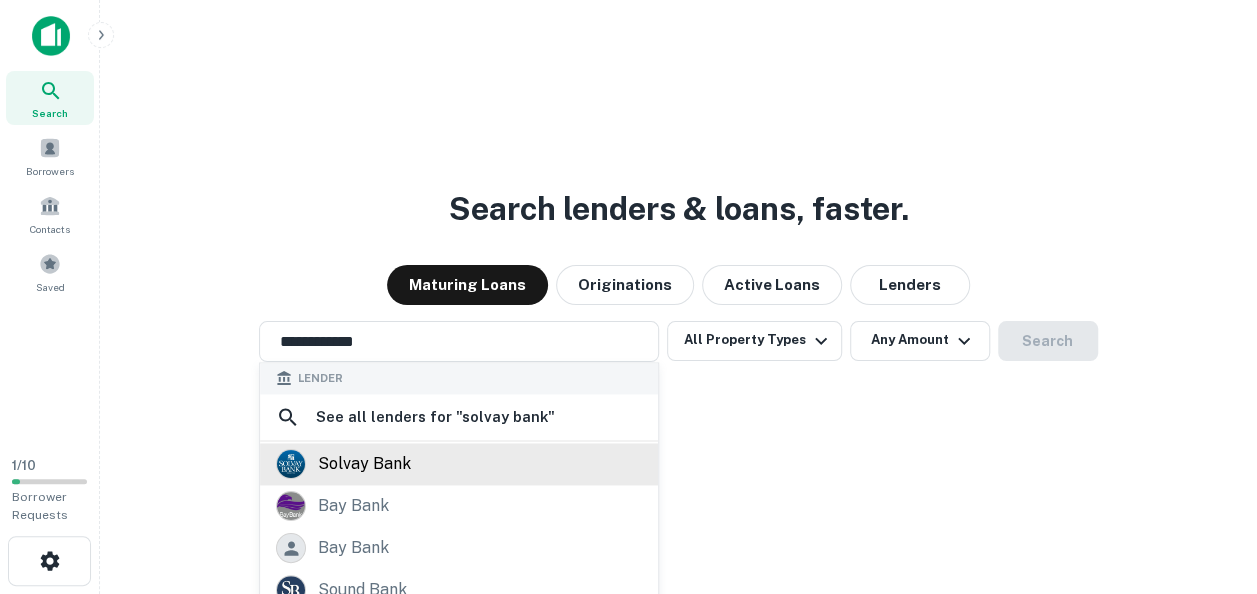 click on "solvay bank" at bounding box center (364, 465) 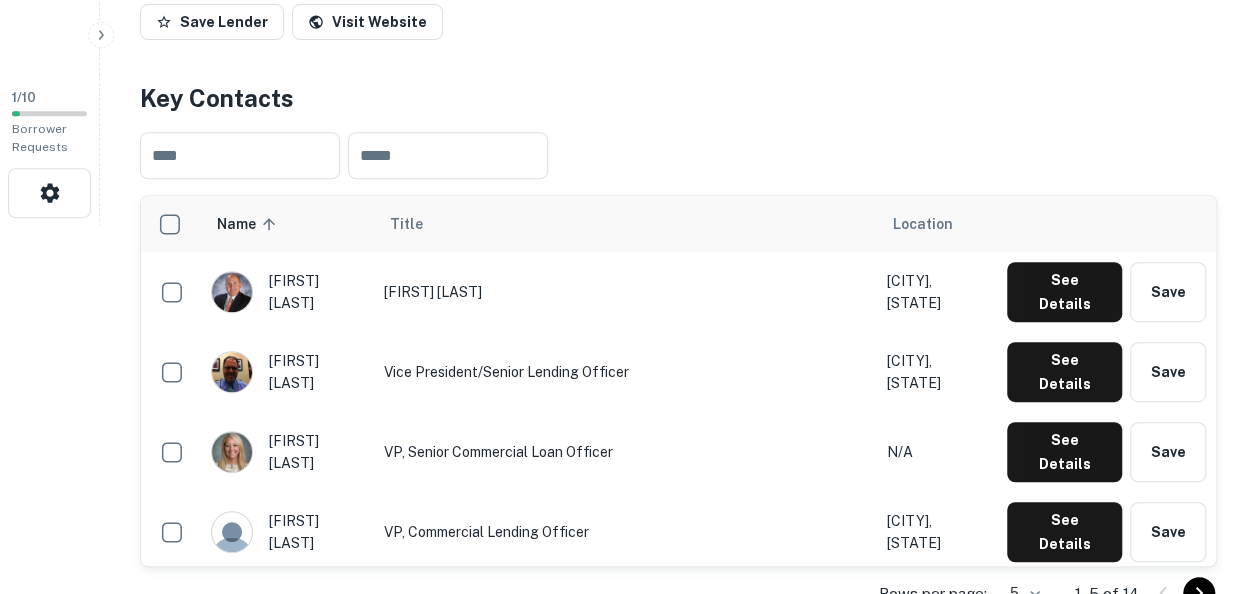 scroll, scrollTop: 400, scrollLeft: 0, axis: vertical 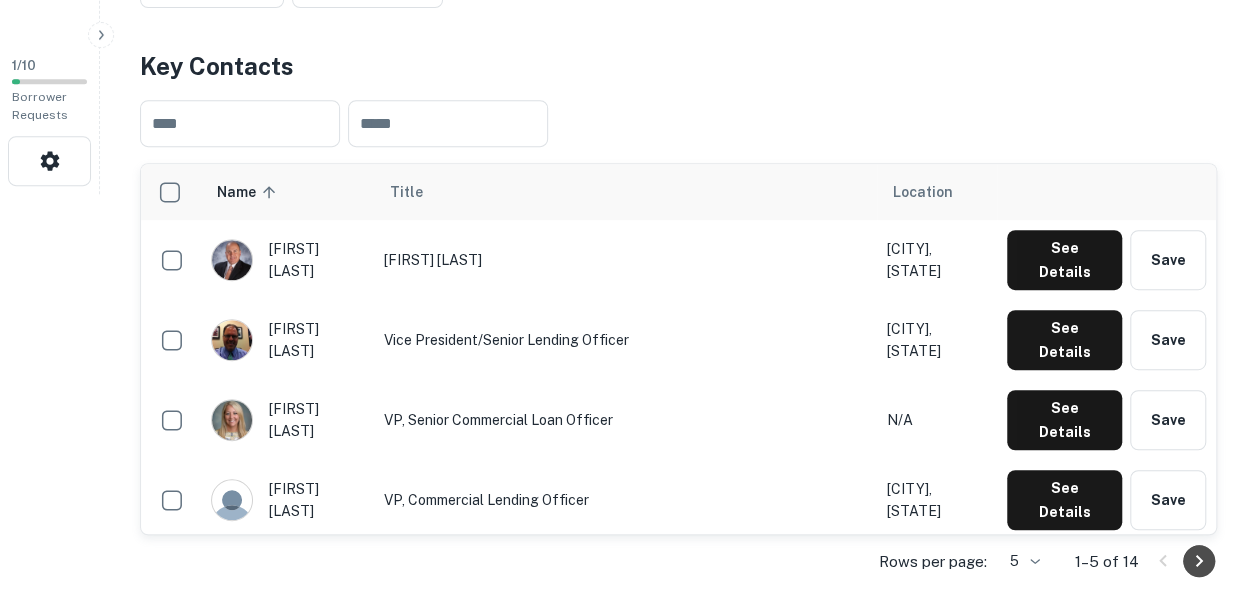 click 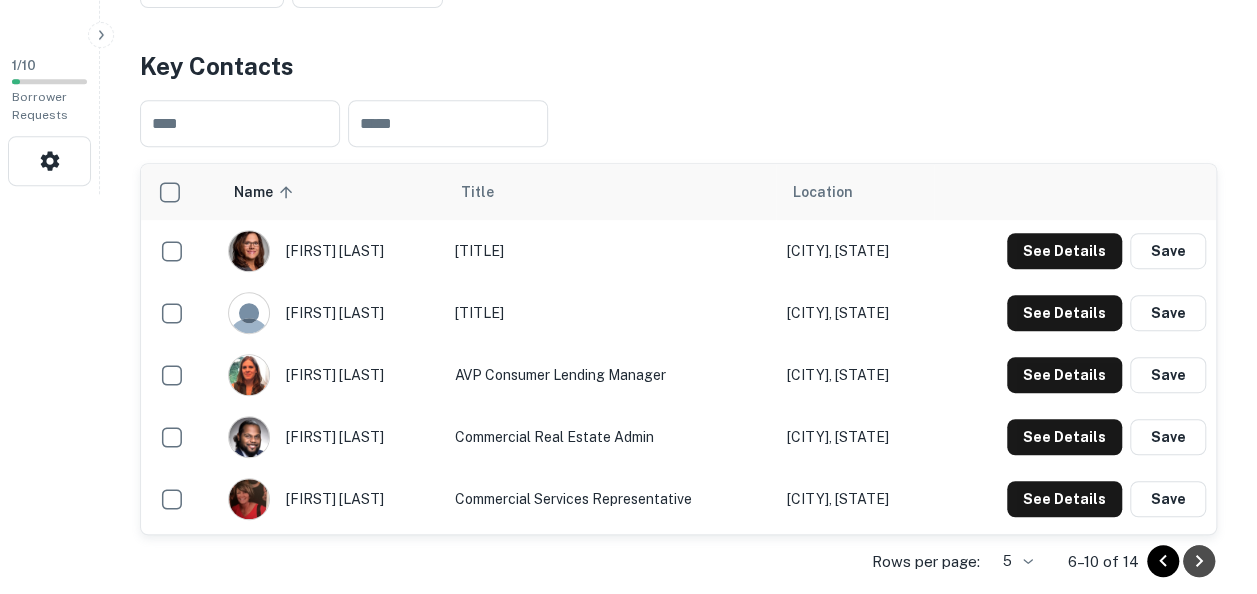 click 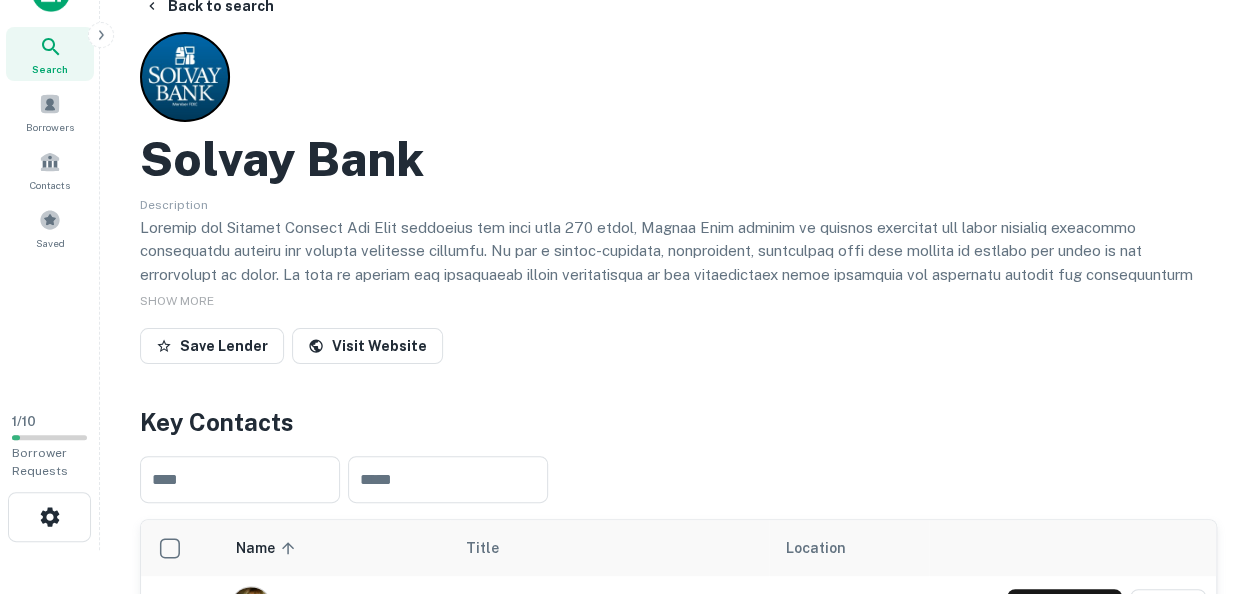 scroll, scrollTop: 0, scrollLeft: 0, axis: both 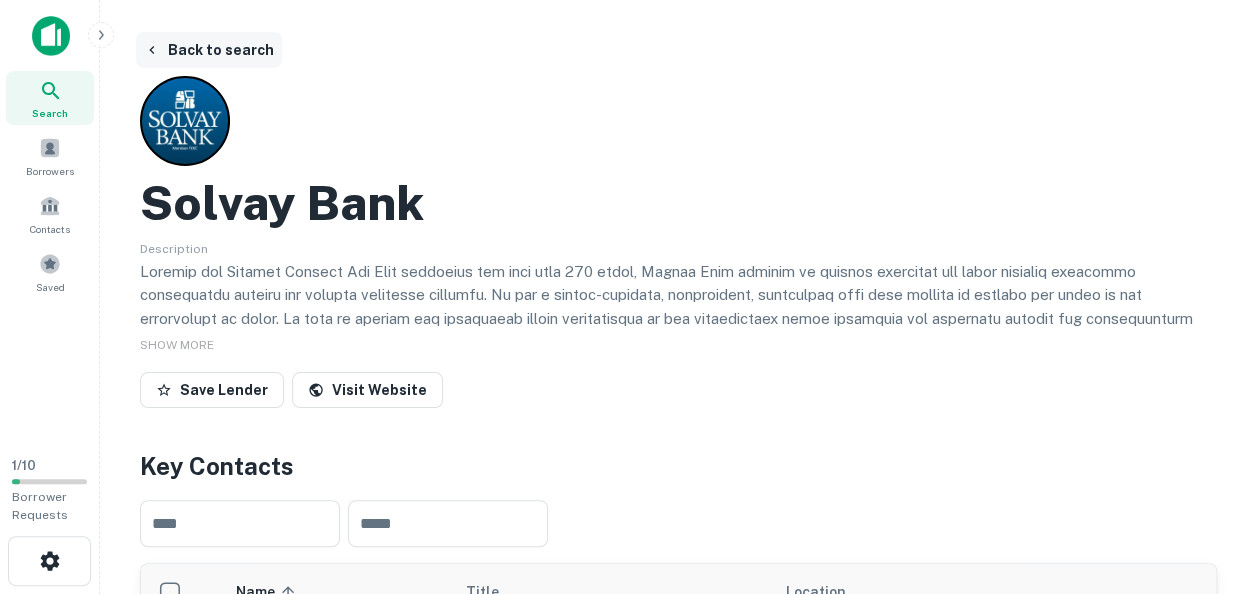 click on "Back to search" at bounding box center [209, 50] 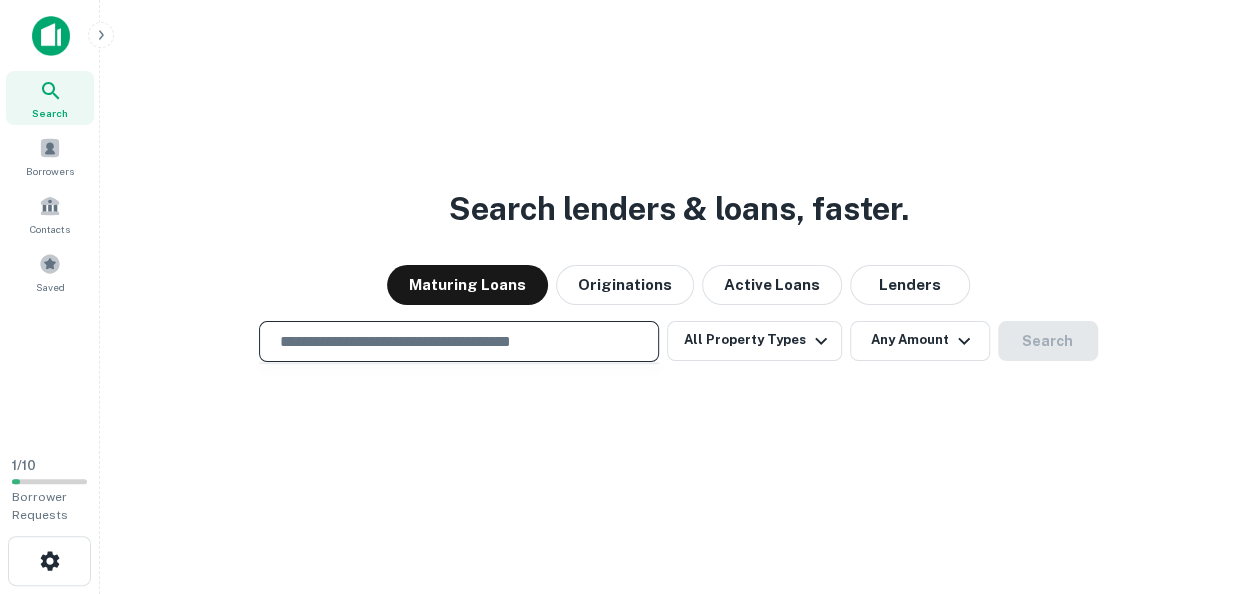 click at bounding box center (459, 341) 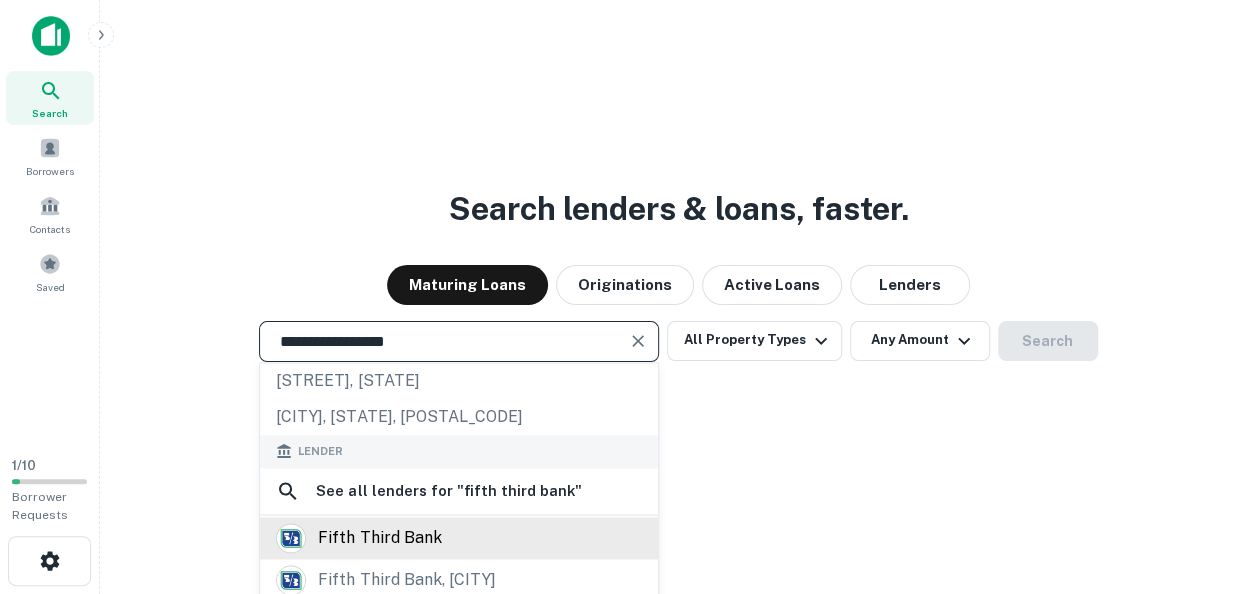 scroll, scrollTop: 100, scrollLeft: 0, axis: vertical 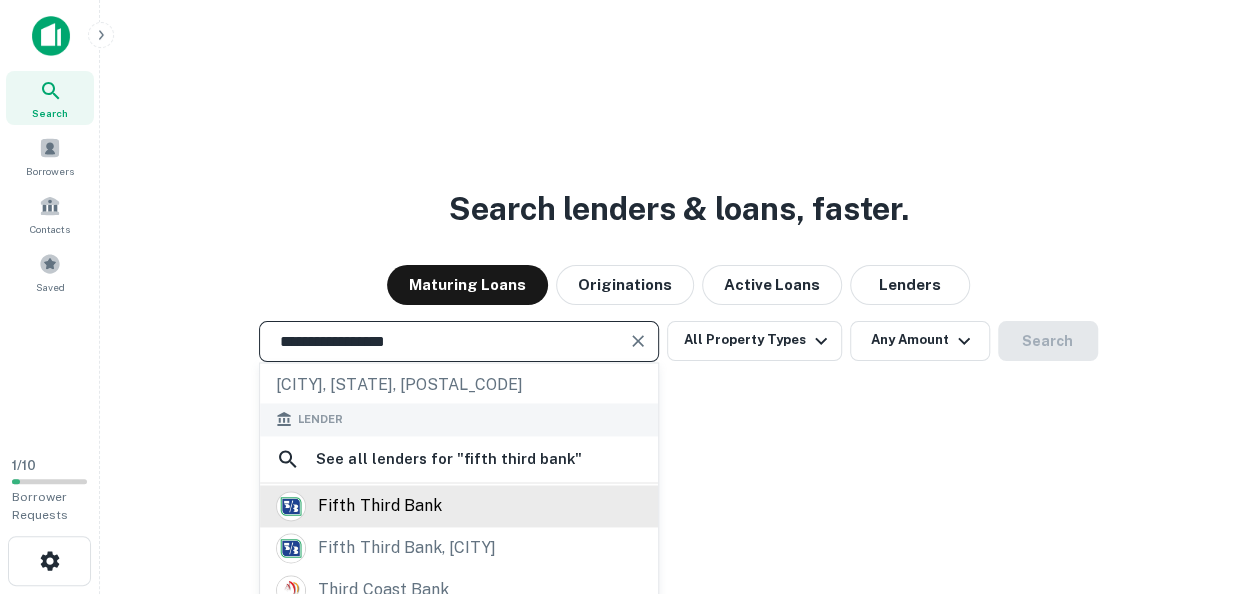 type on "**********" 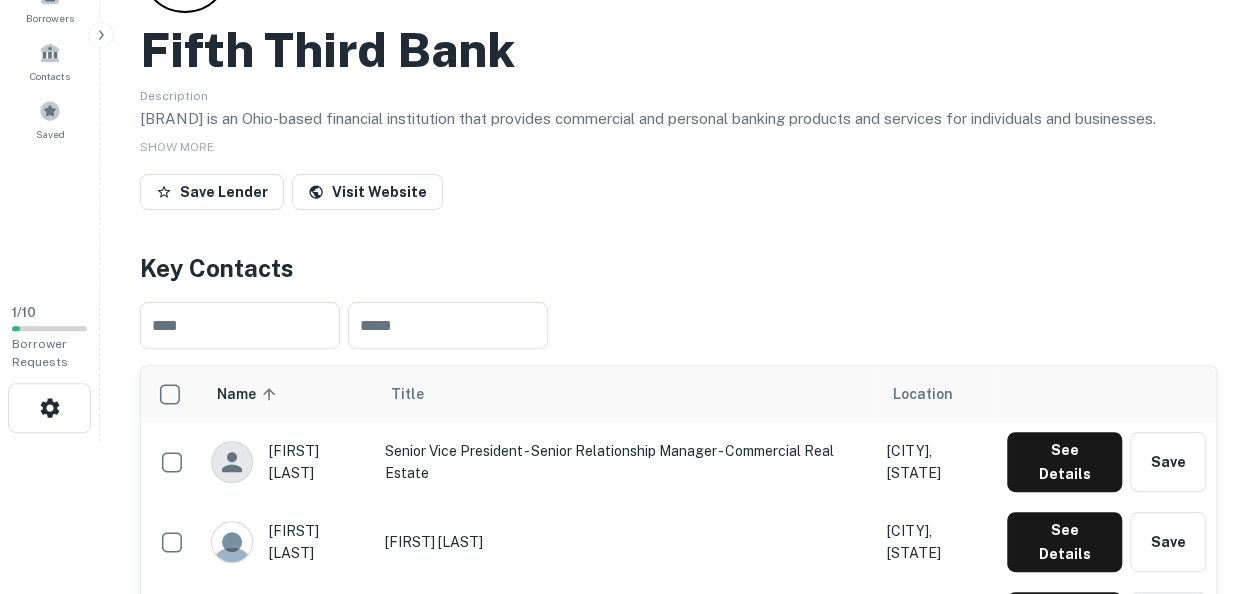 scroll, scrollTop: 200, scrollLeft: 0, axis: vertical 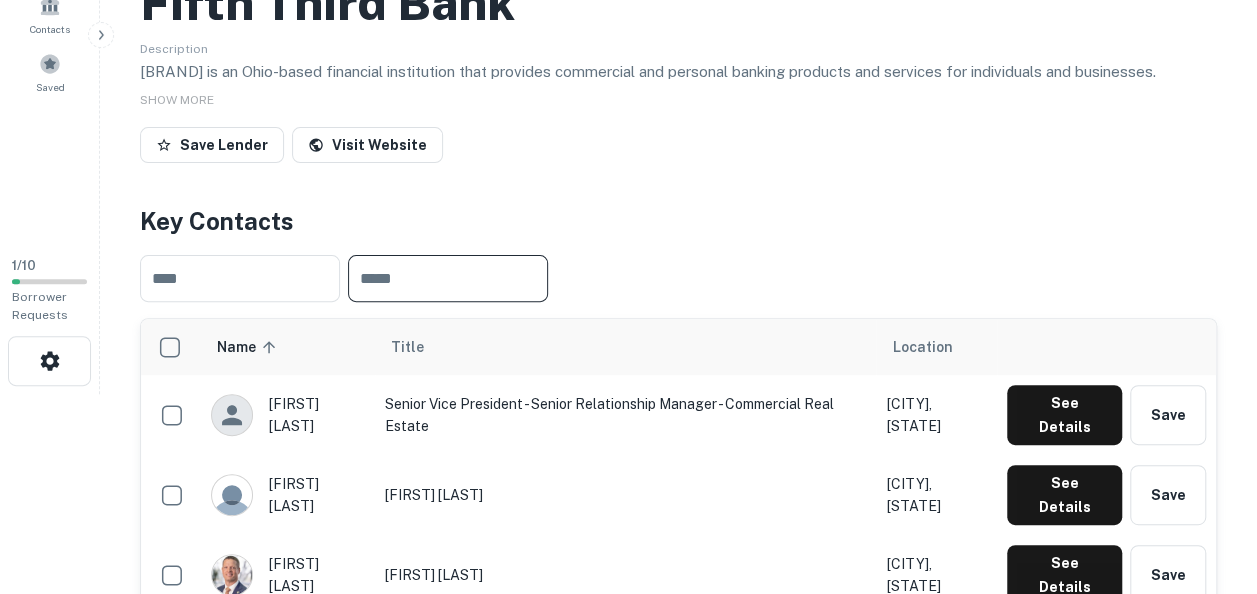 click at bounding box center [448, 278] 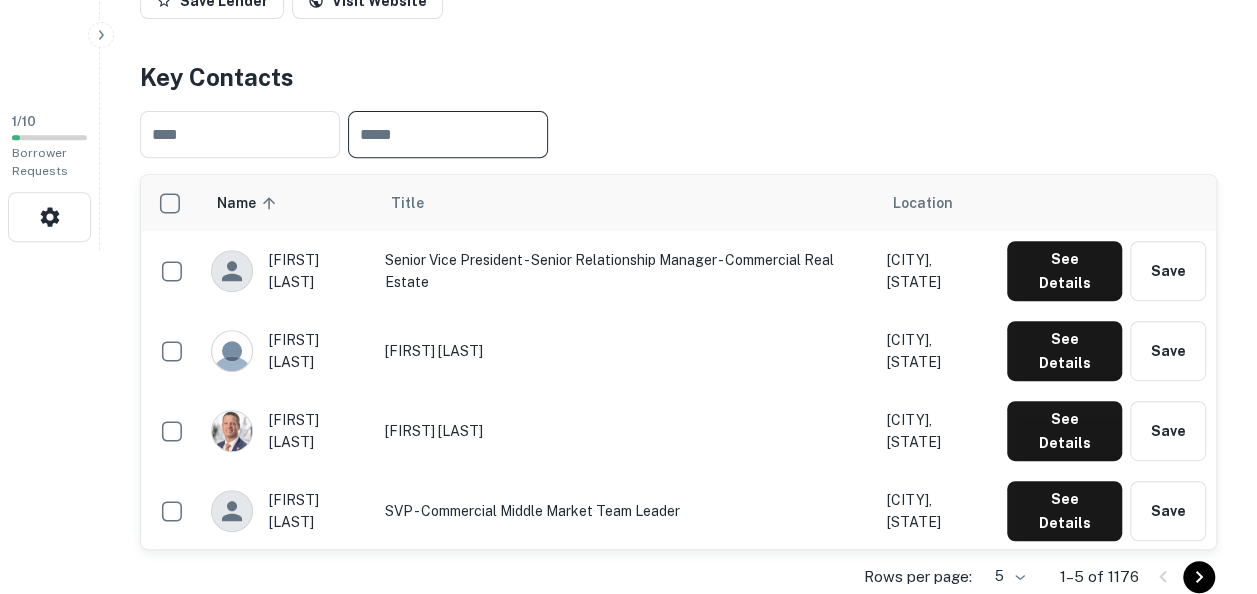 scroll, scrollTop: 400, scrollLeft: 0, axis: vertical 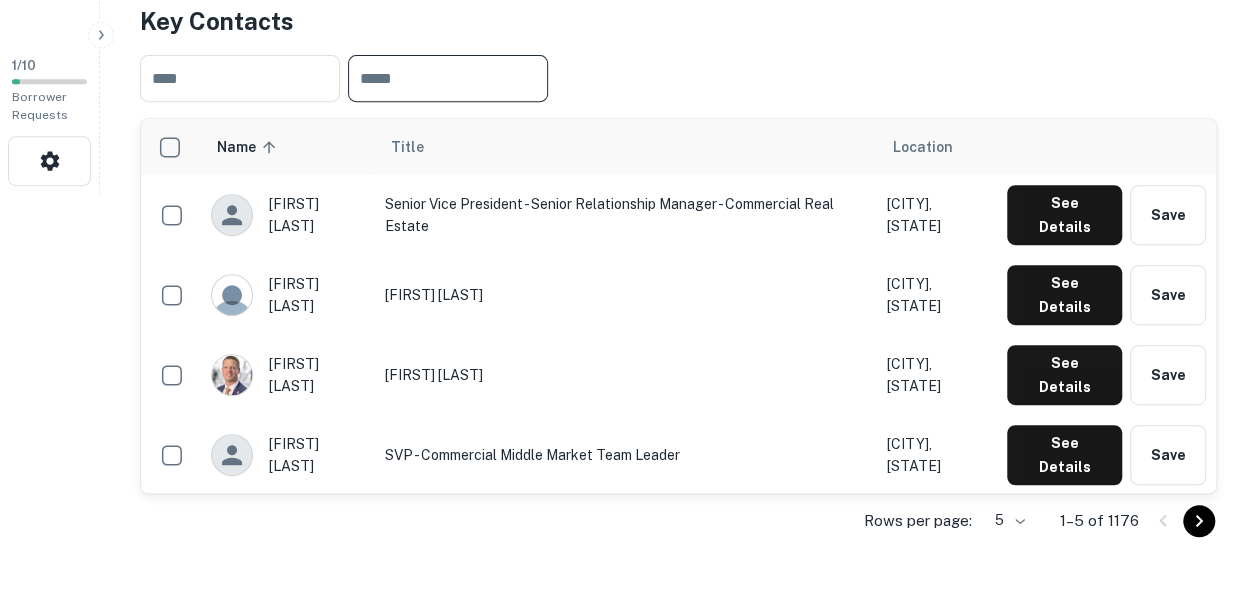 click on "[CITY], [STATE]" at bounding box center [628, -103] 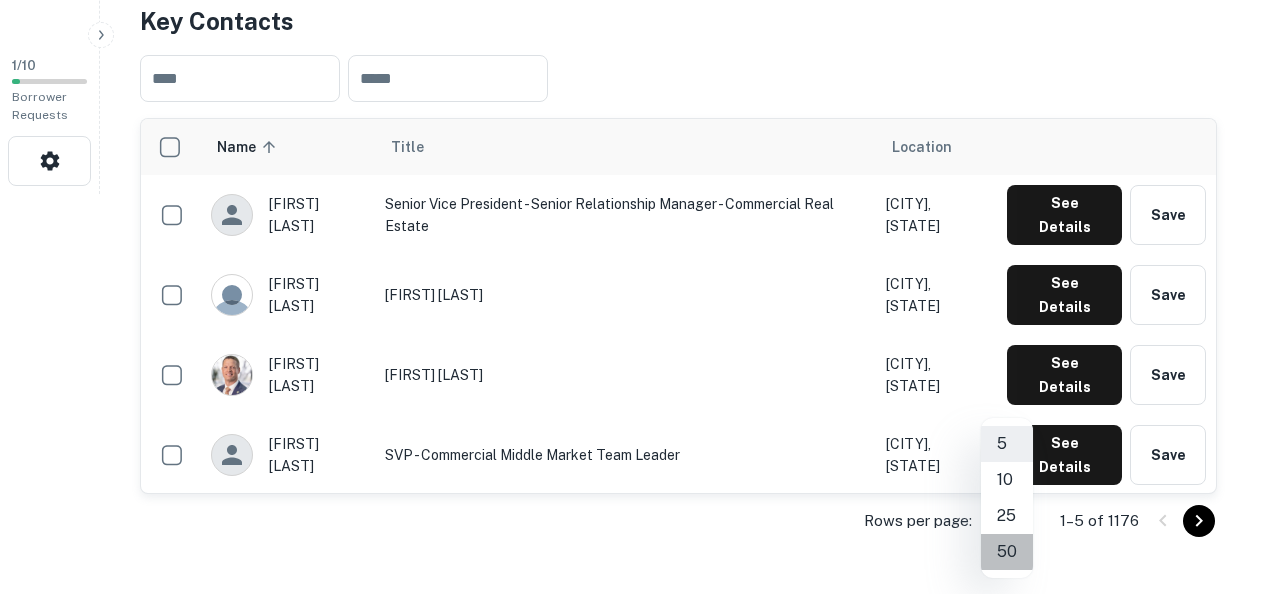 click on "50" at bounding box center [1007, 552] 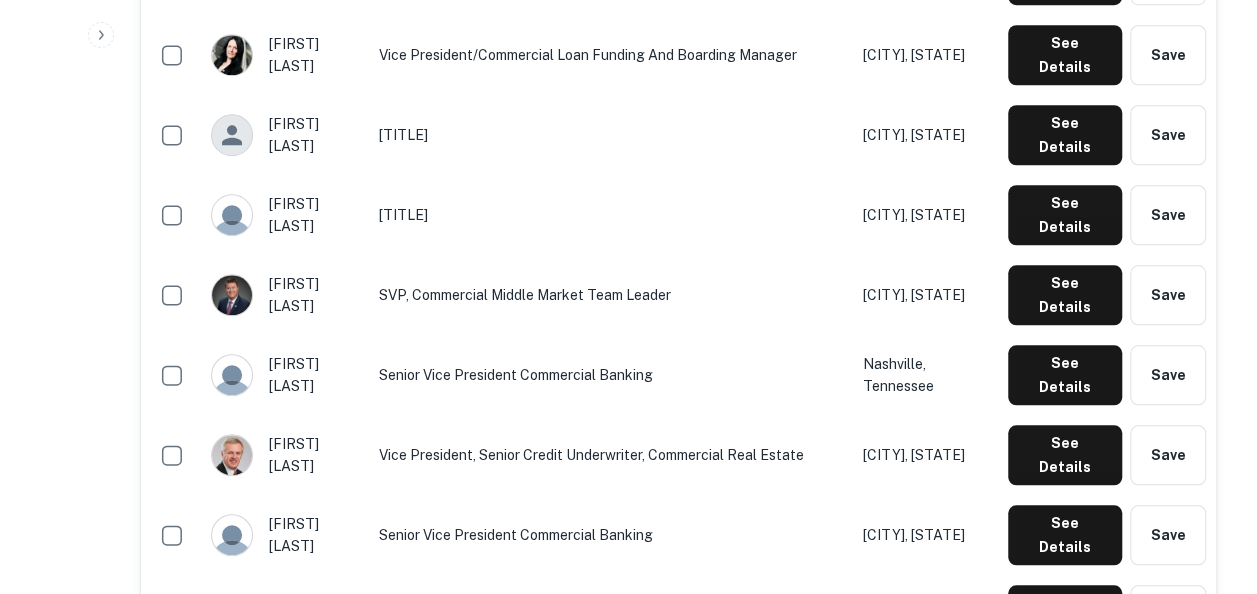 scroll, scrollTop: 900, scrollLeft: 0, axis: vertical 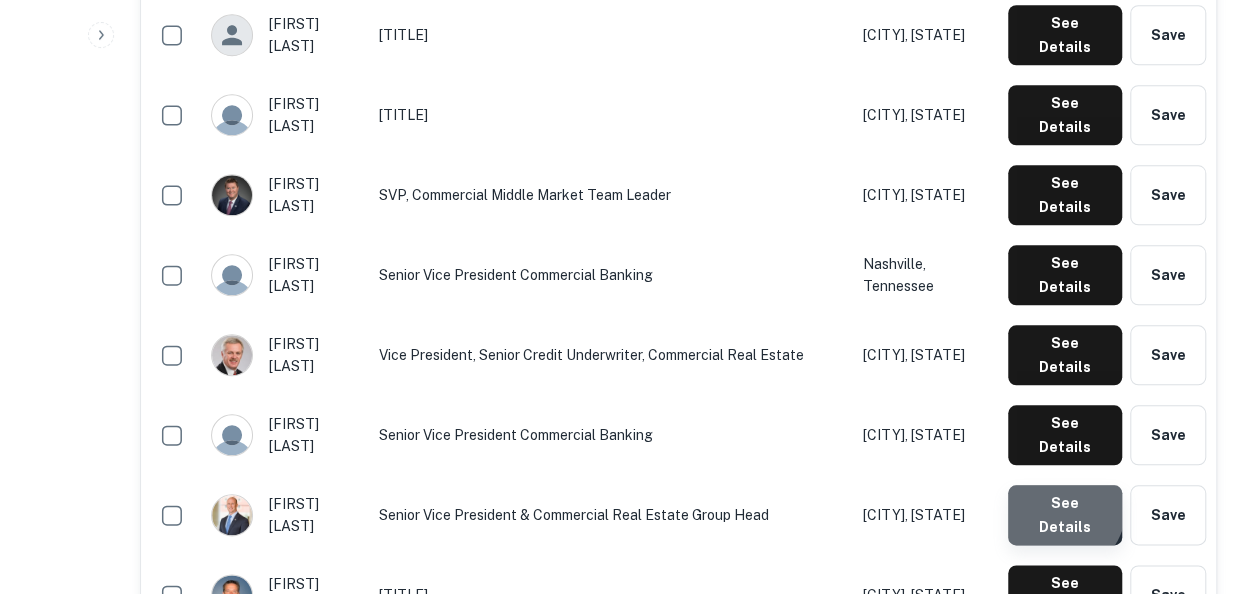 click on "See Details" at bounding box center [1065, -285] 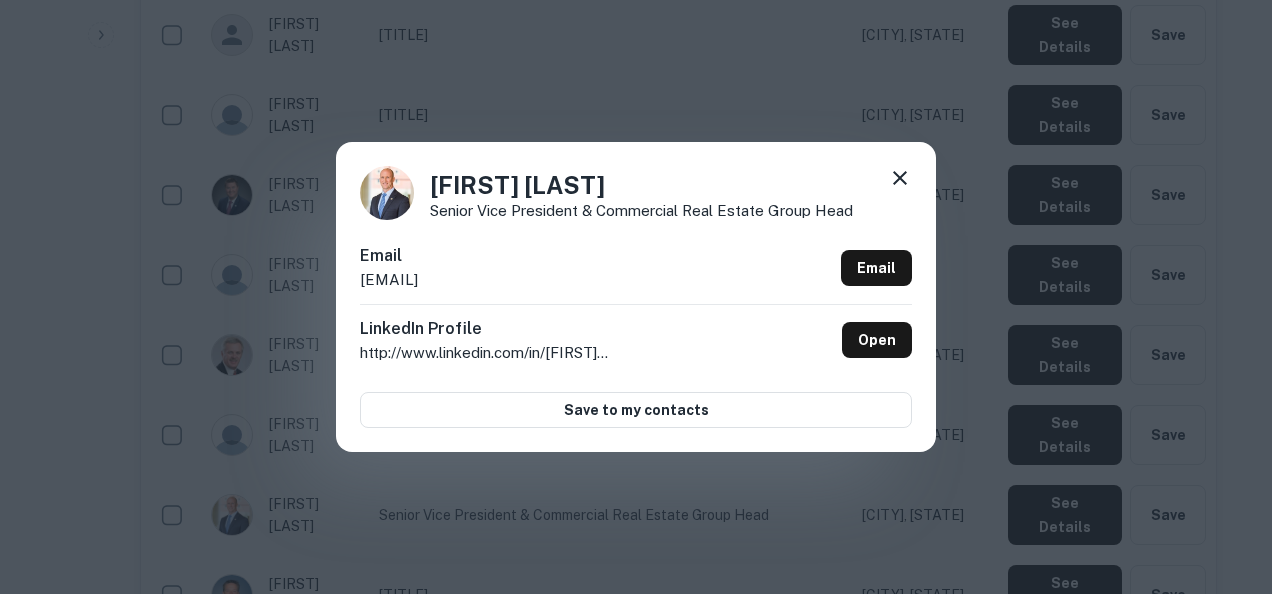 click 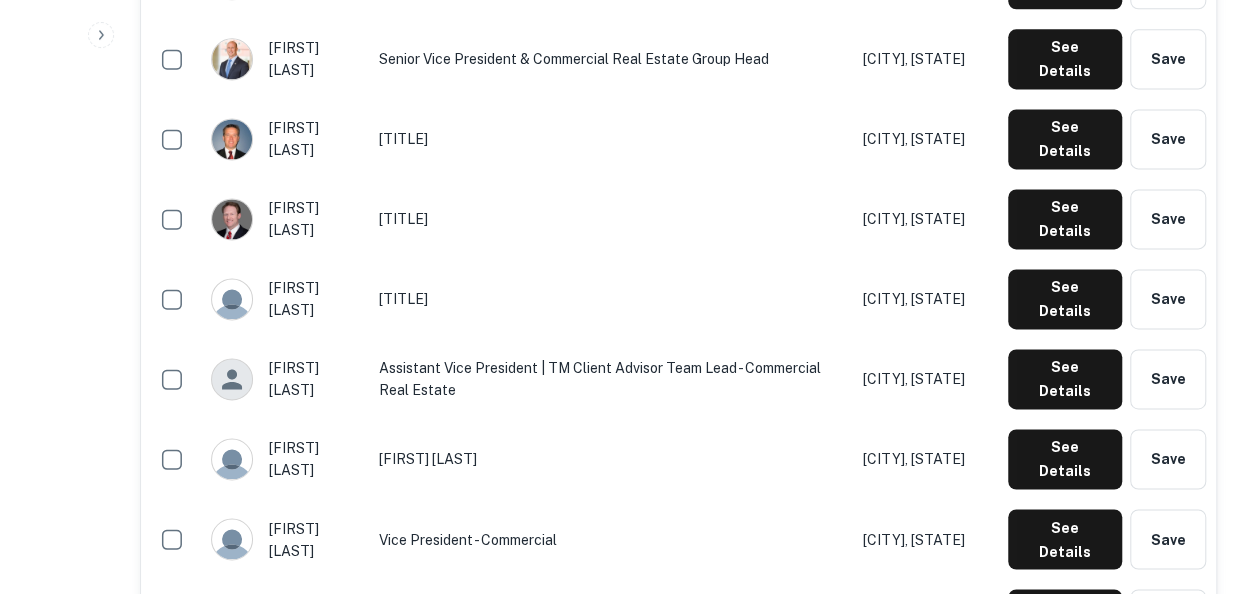 scroll, scrollTop: 1400, scrollLeft: 0, axis: vertical 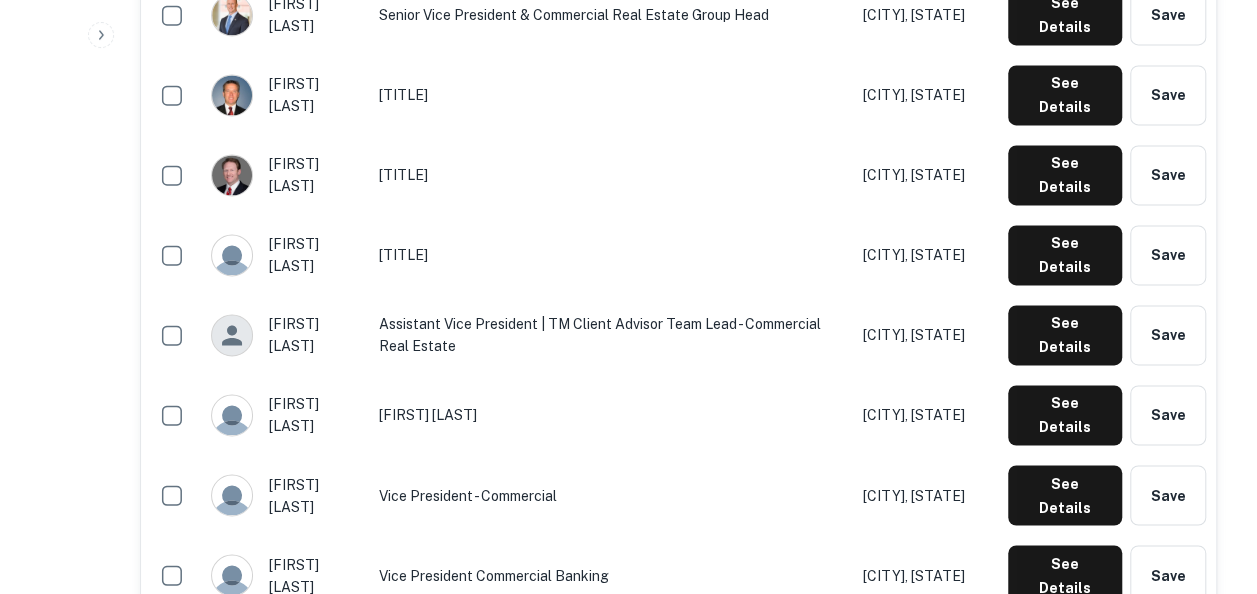 click on "See Details" at bounding box center (1065, -785) 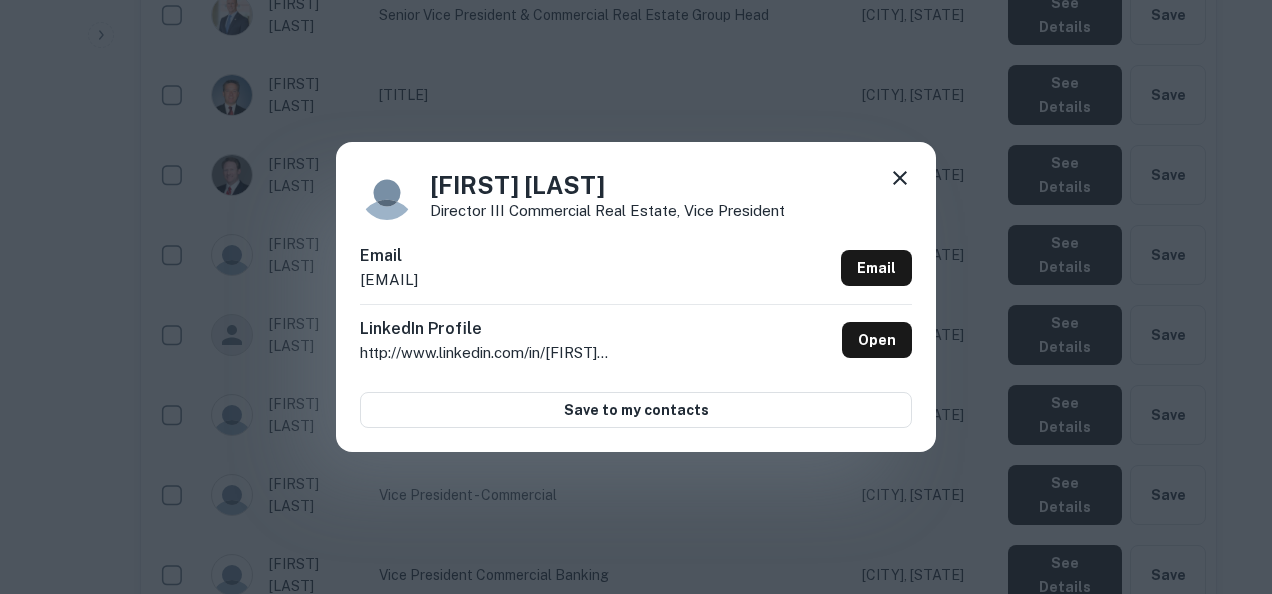 click 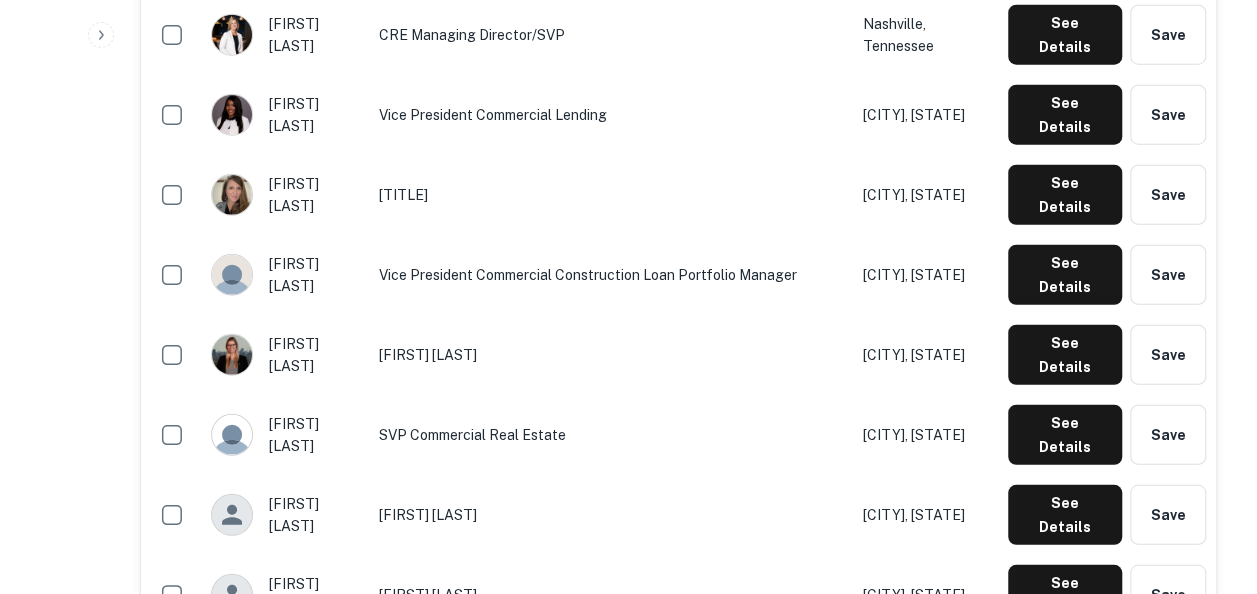 scroll, scrollTop: 2600, scrollLeft: 0, axis: vertical 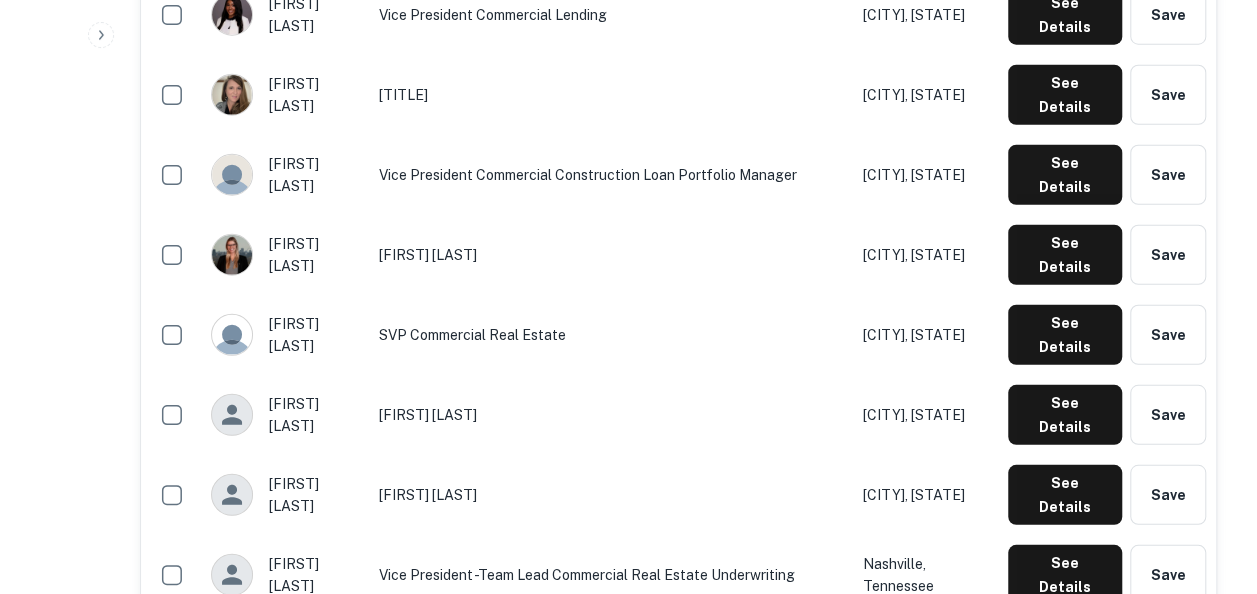 click on "See Details" at bounding box center (1065, -1985) 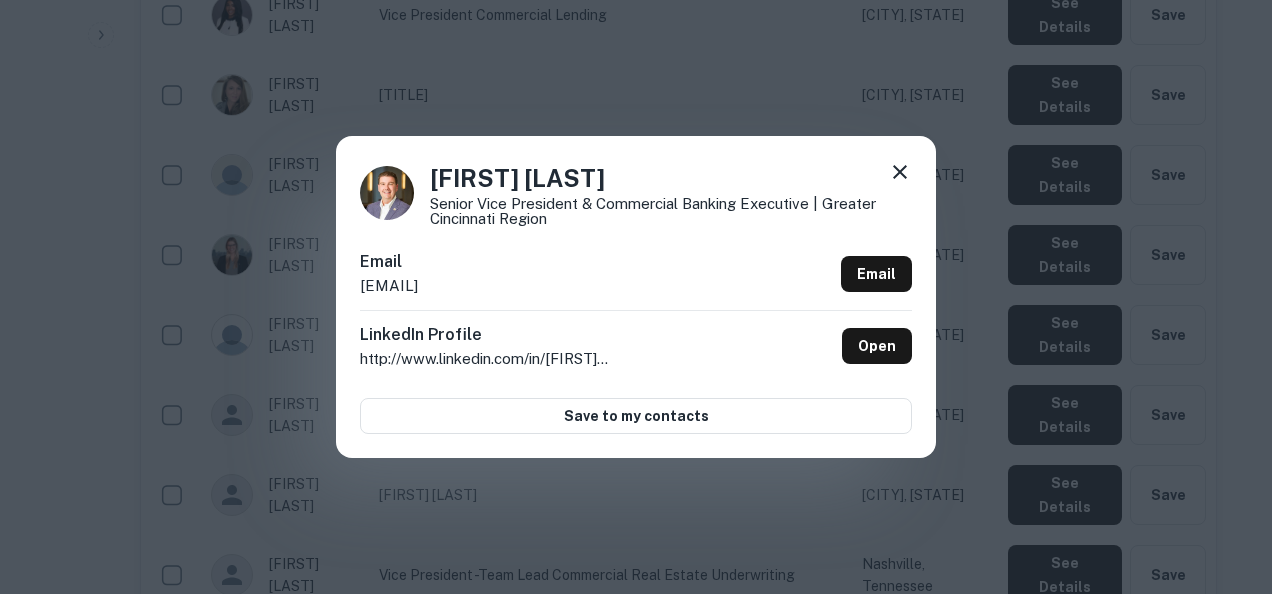 click 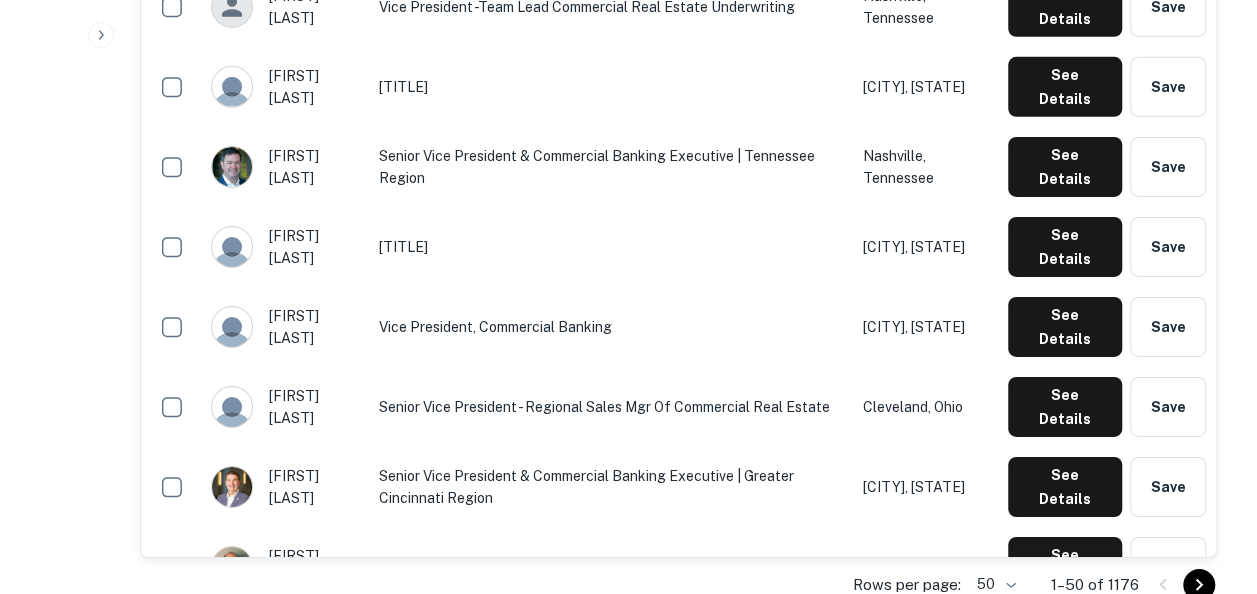 scroll, scrollTop: 3200, scrollLeft: 0, axis: vertical 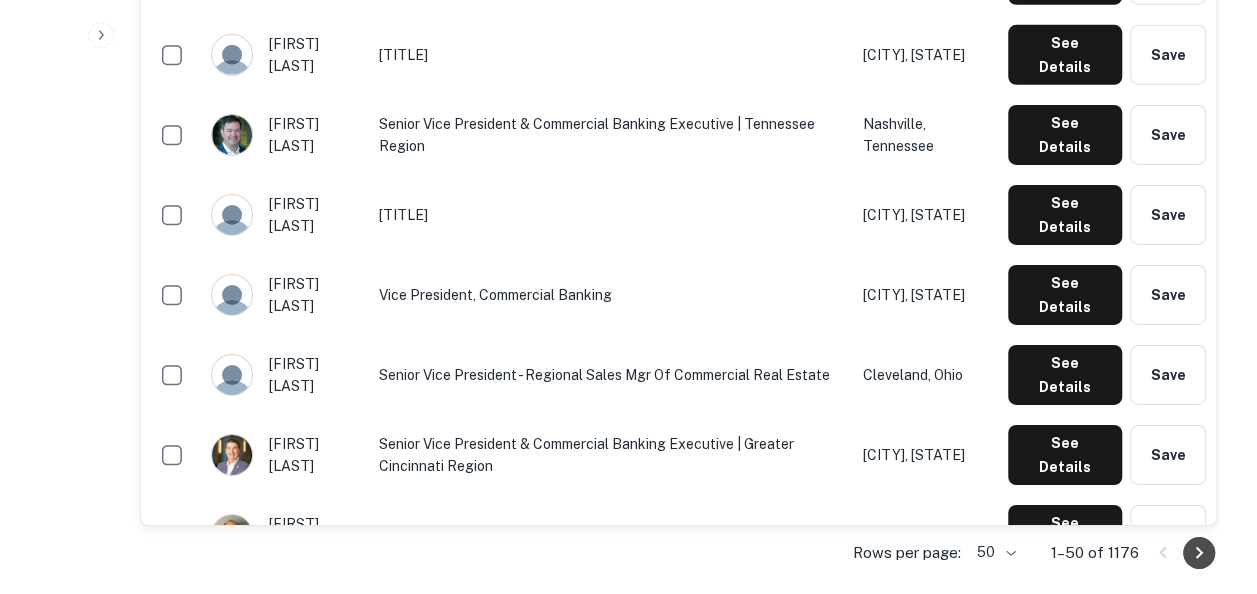 click 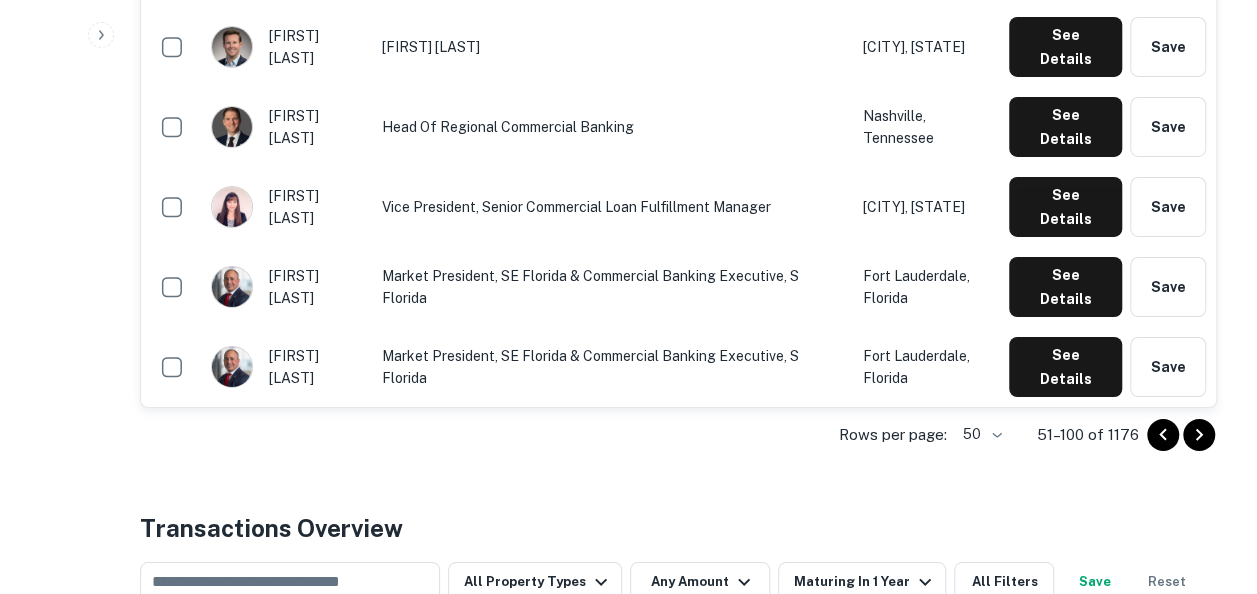 scroll, scrollTop: 3400, scrollLeft: 0, axis: vertical 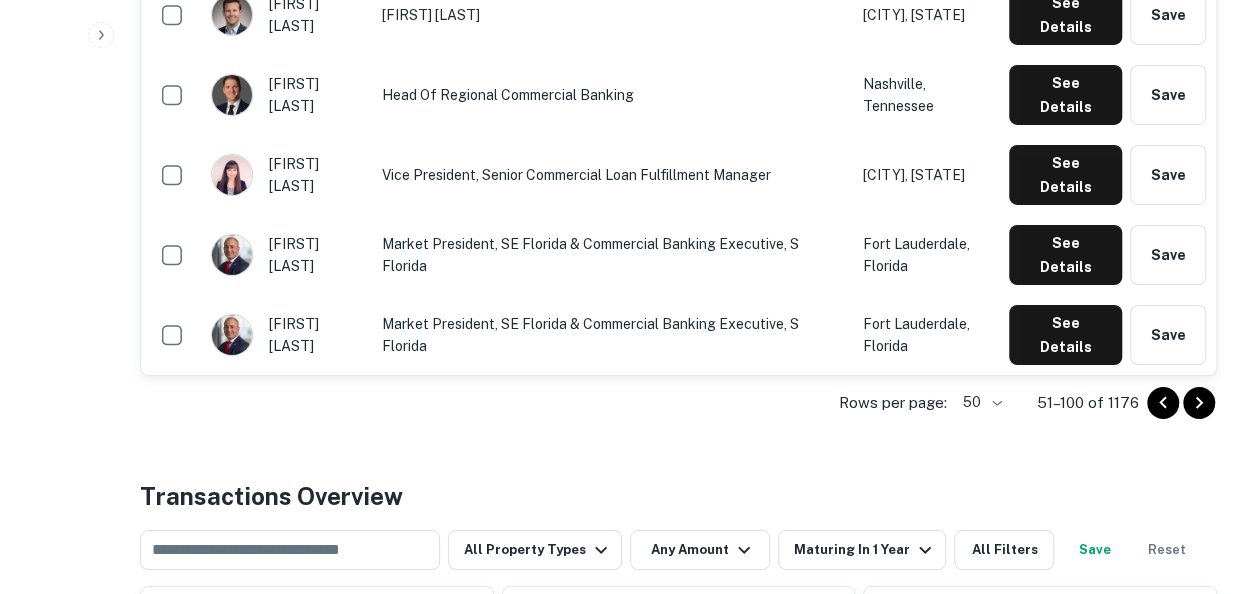 click 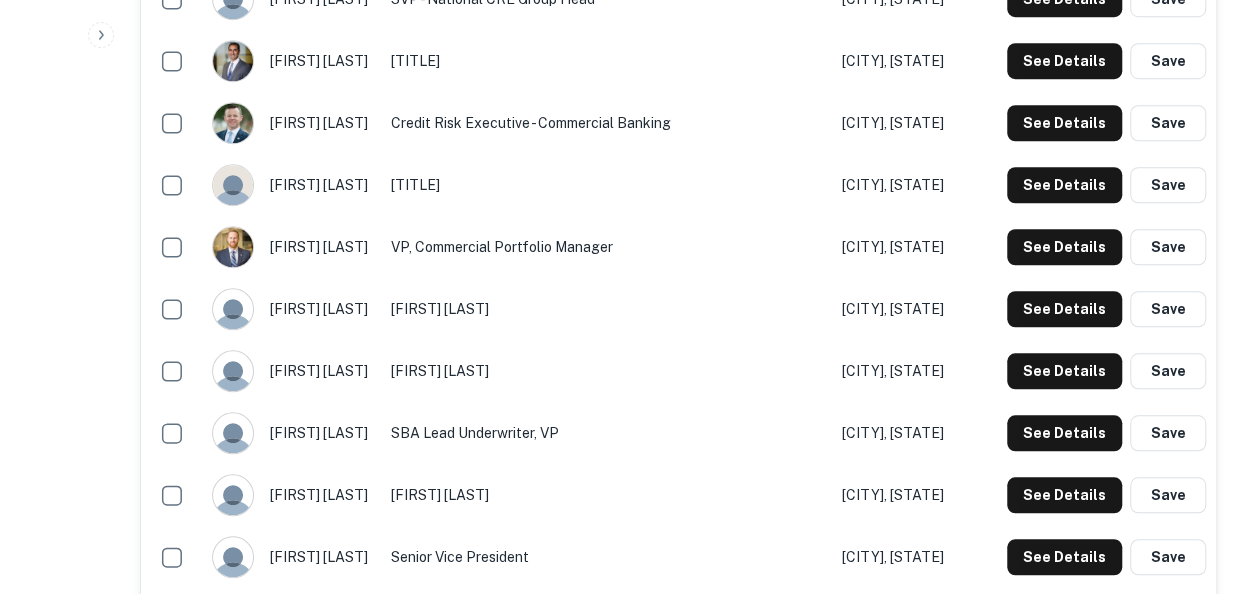 scroll, scrollTop: 700, scrollLeft: 0, axis: vertical 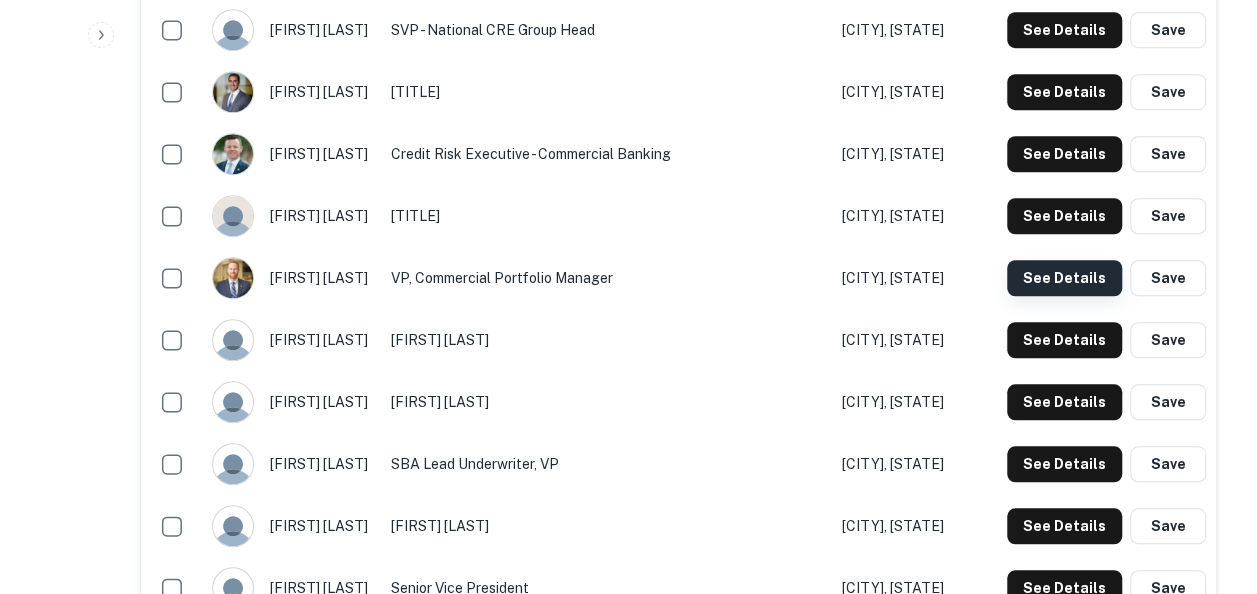 click on "See Details" at bounding box center (1064, -94) 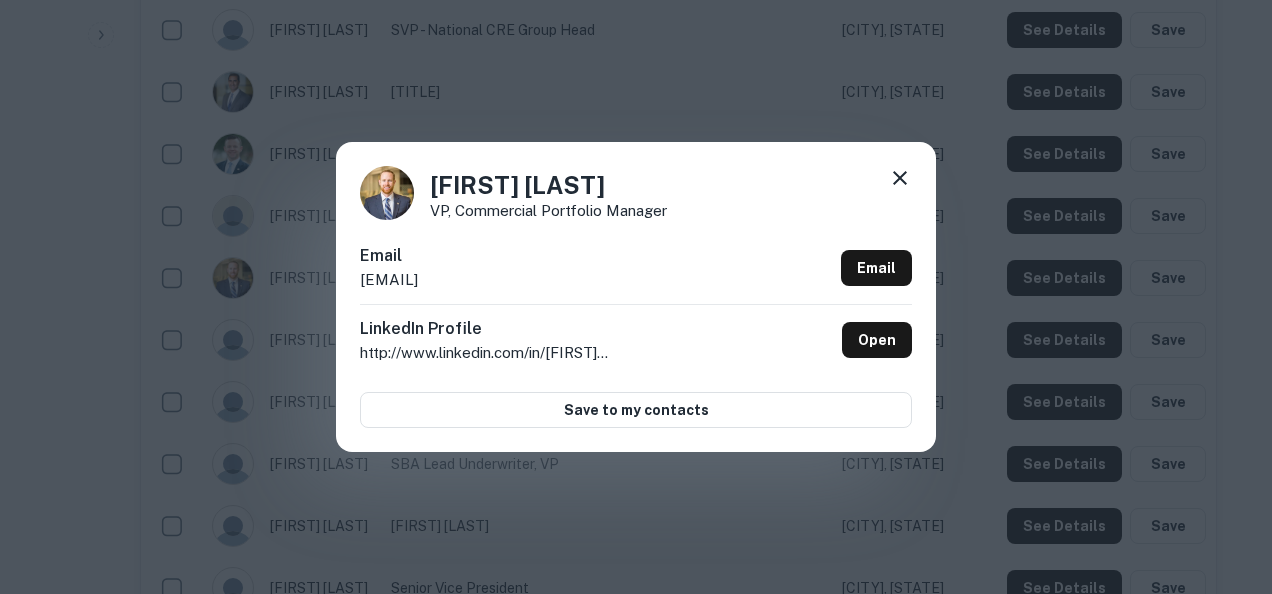 click on "[FIRST] [LAST] [TITLE] [TITLE] [EMAIL] [EMAIL] [LINK]" at bounding box center (636, 297) 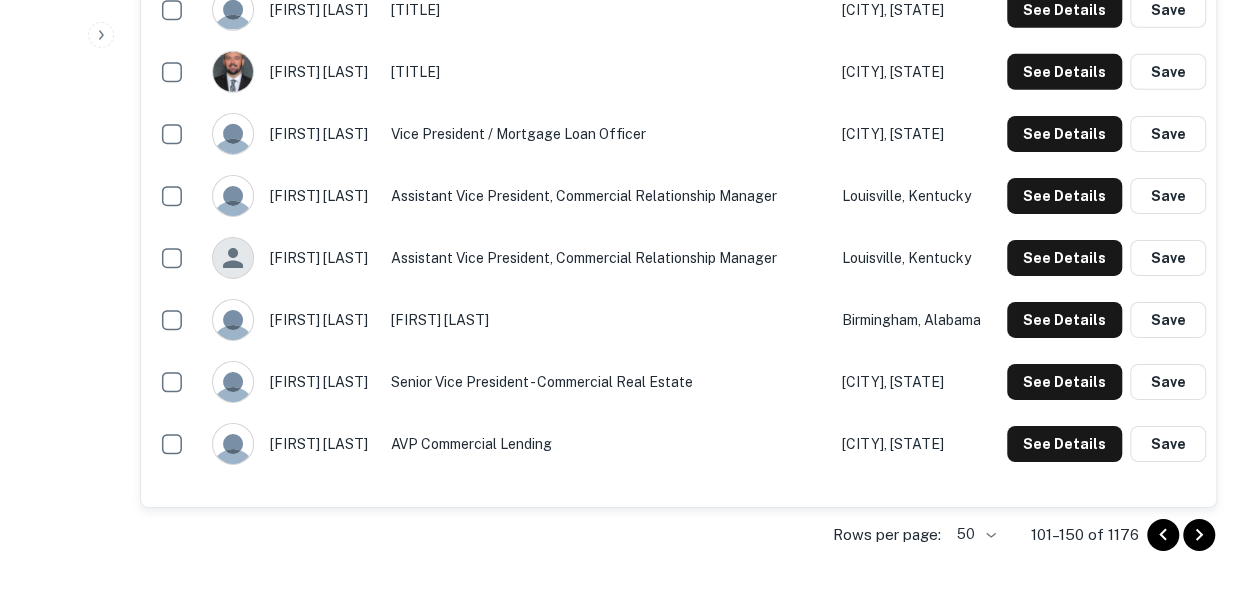 scroll, scrollTop: 3300, scrollLeft: 0, axis: vertical 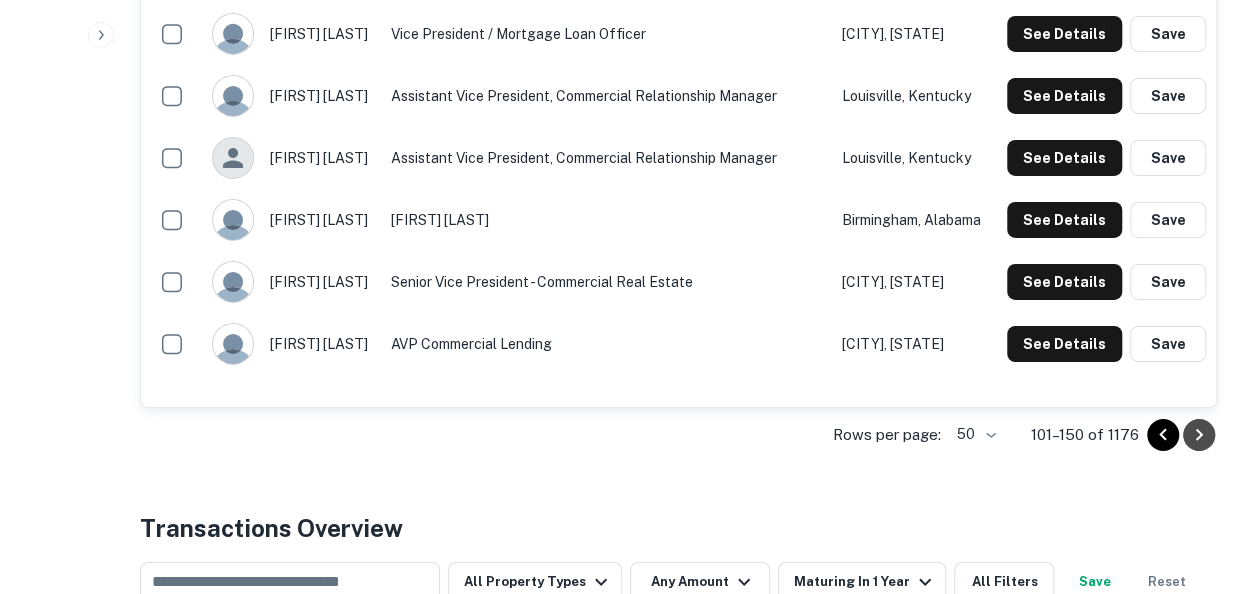 click 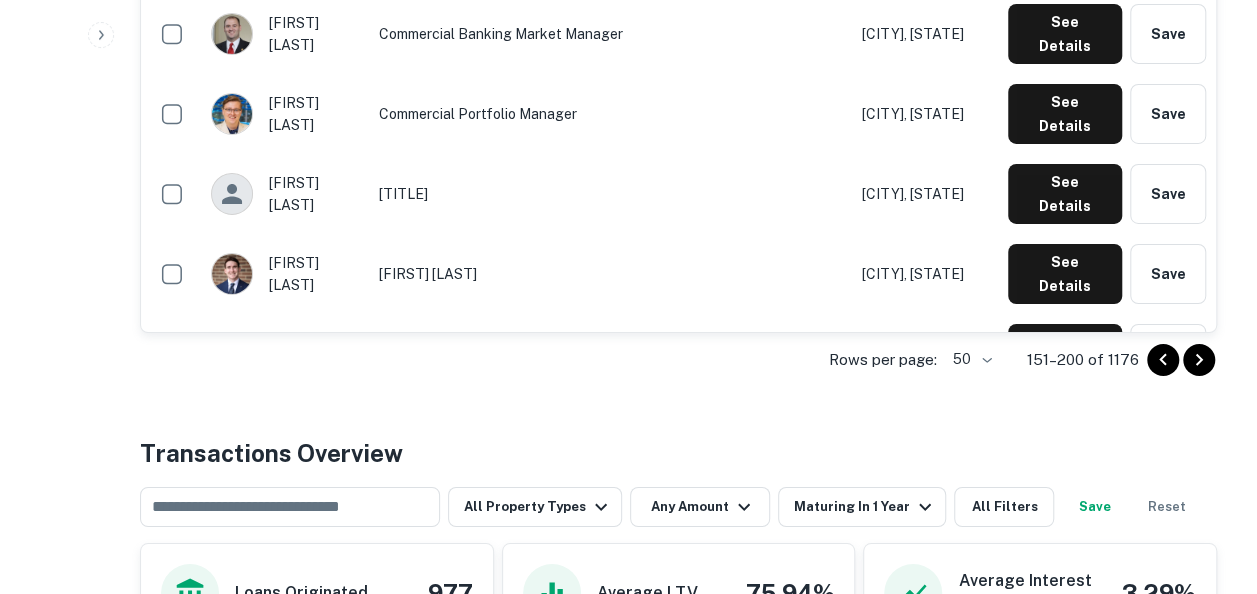 scroll, scrollTop: 3500, scrollLeft: 0, axis: vertical 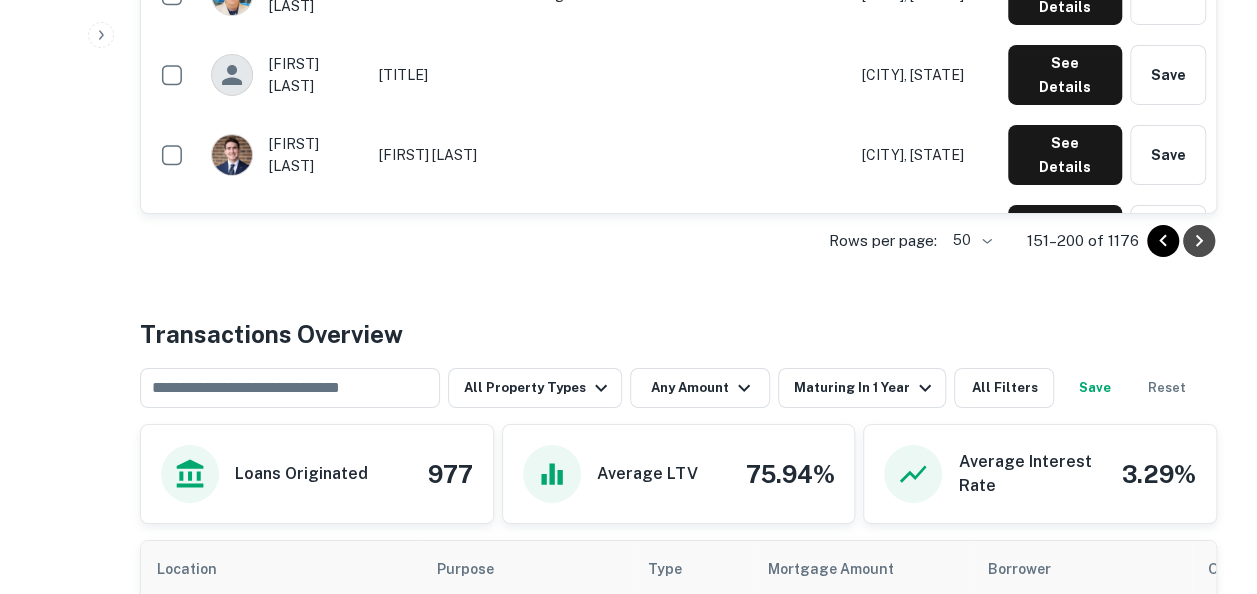 click 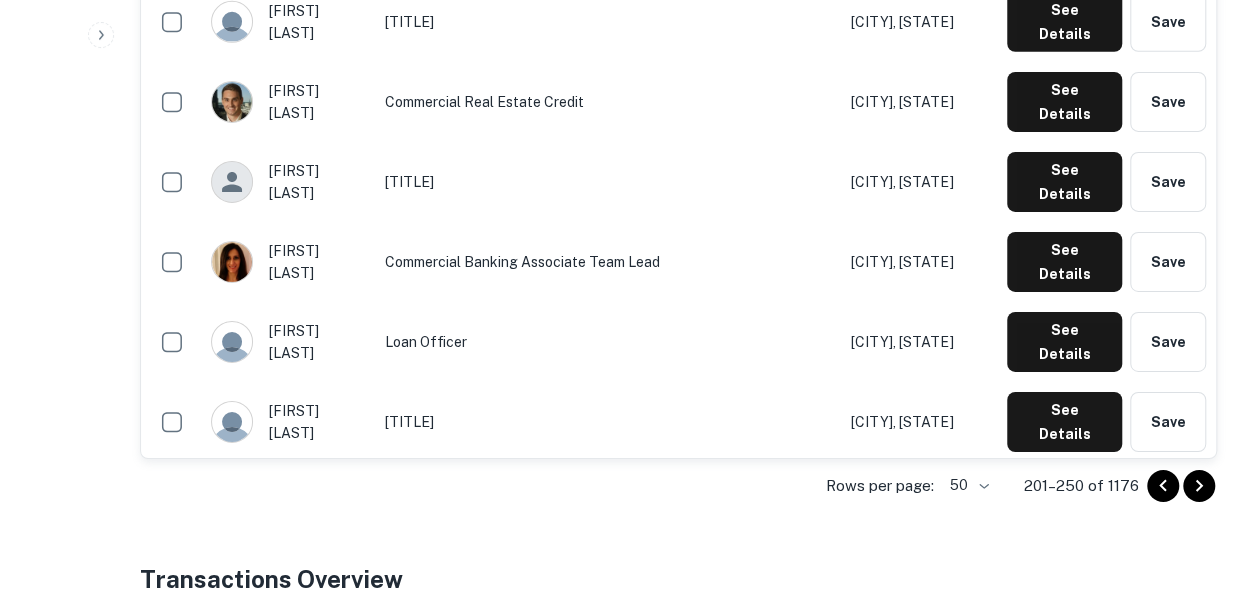 scroll, scrollTop: 3300, scrollLeft: 0, axis: vertical 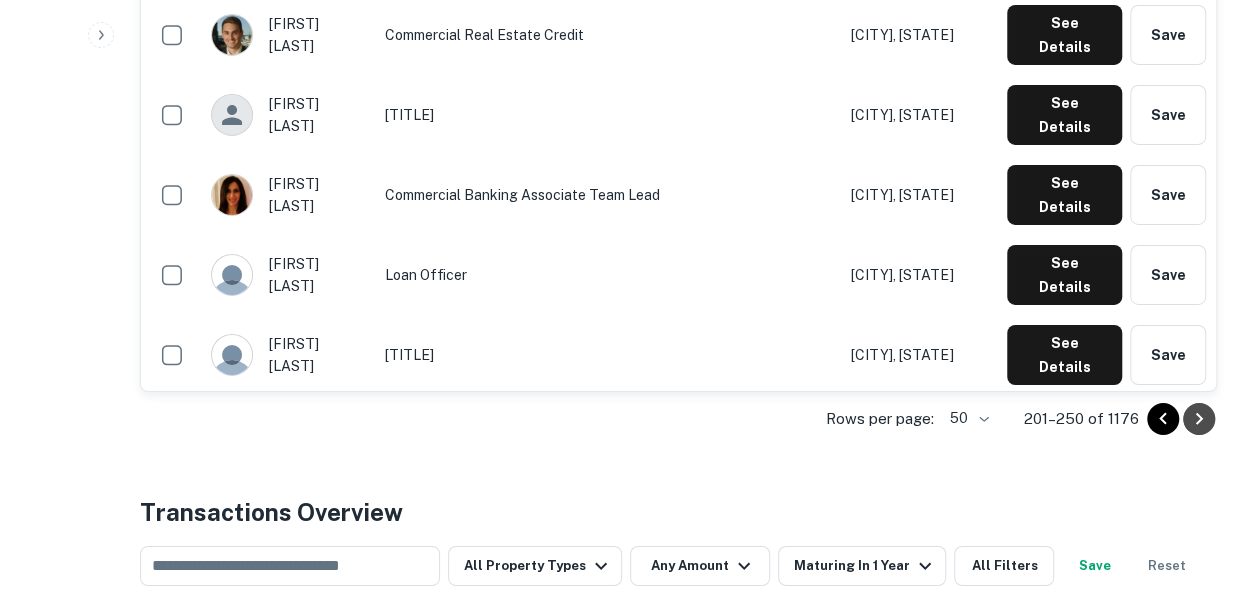 click 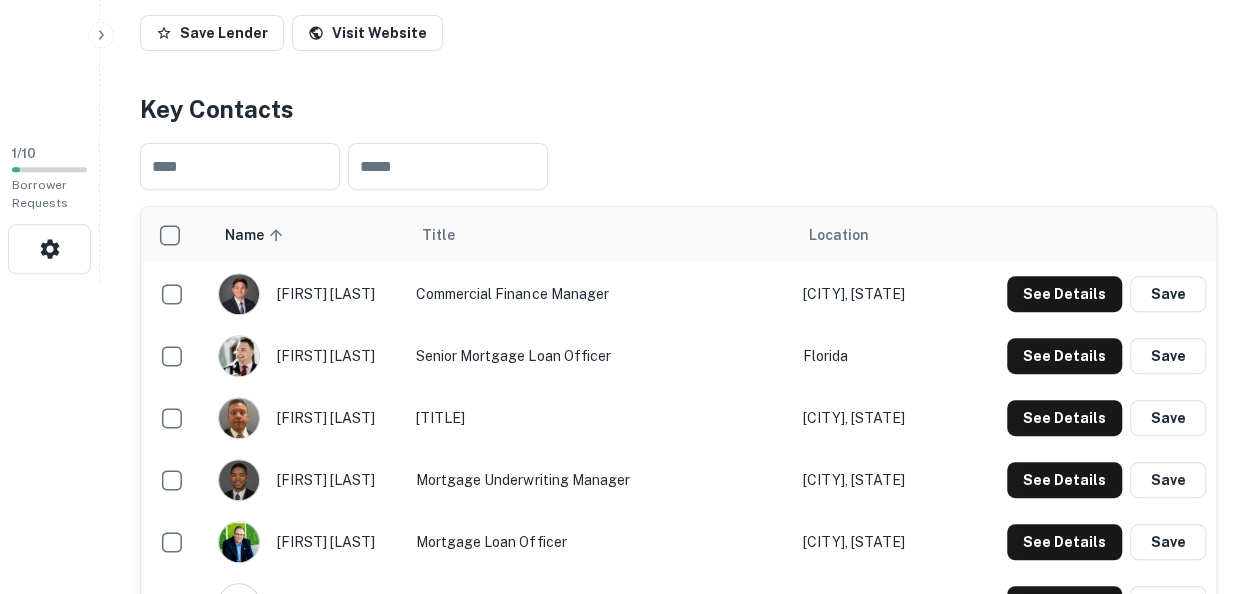 scroll, scrollTop: 400, scrollLeft: 0, axis: vertical 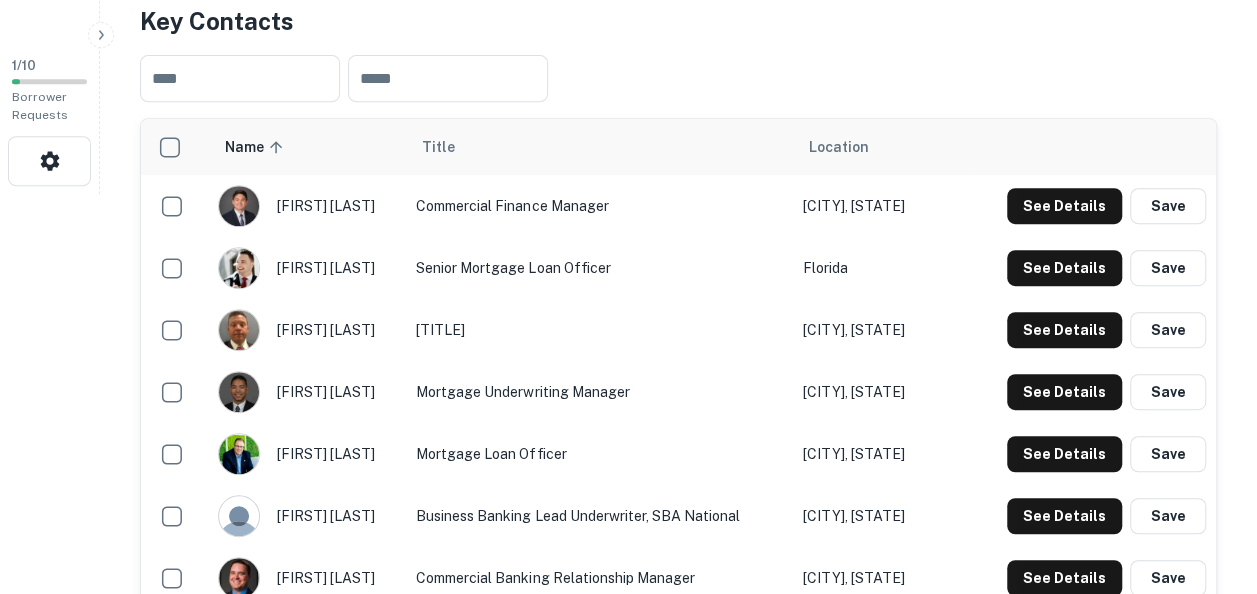 click on "Location" at bounding box center [839, 147] 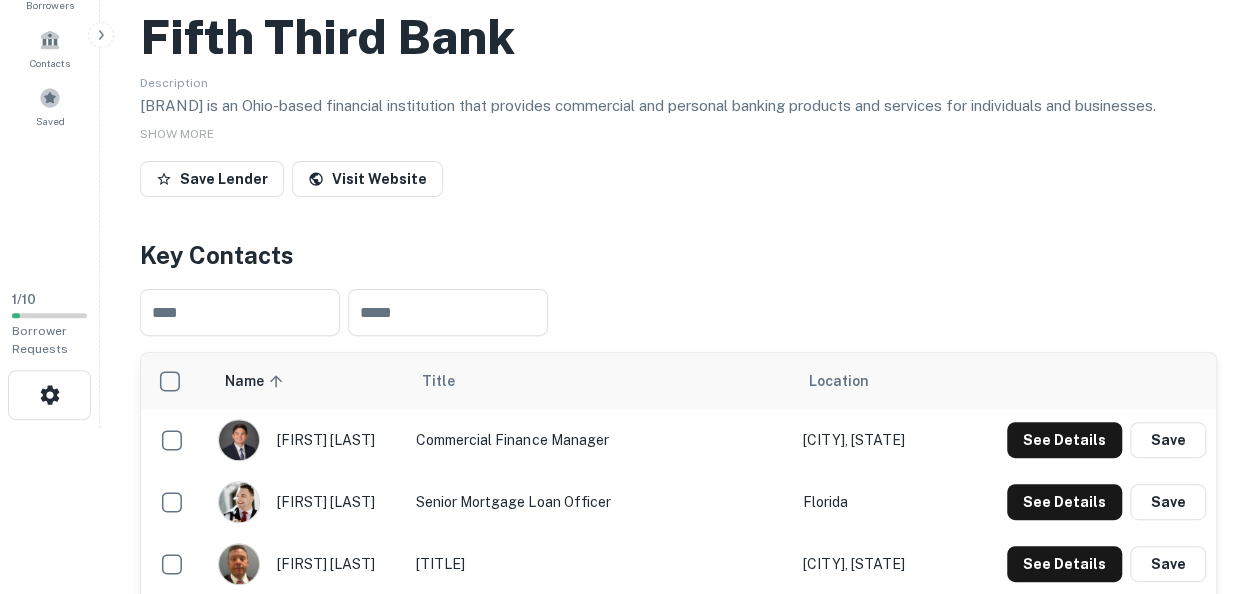 scroll, scrollTop: 100, scrollLeft: 0, axis: vertical 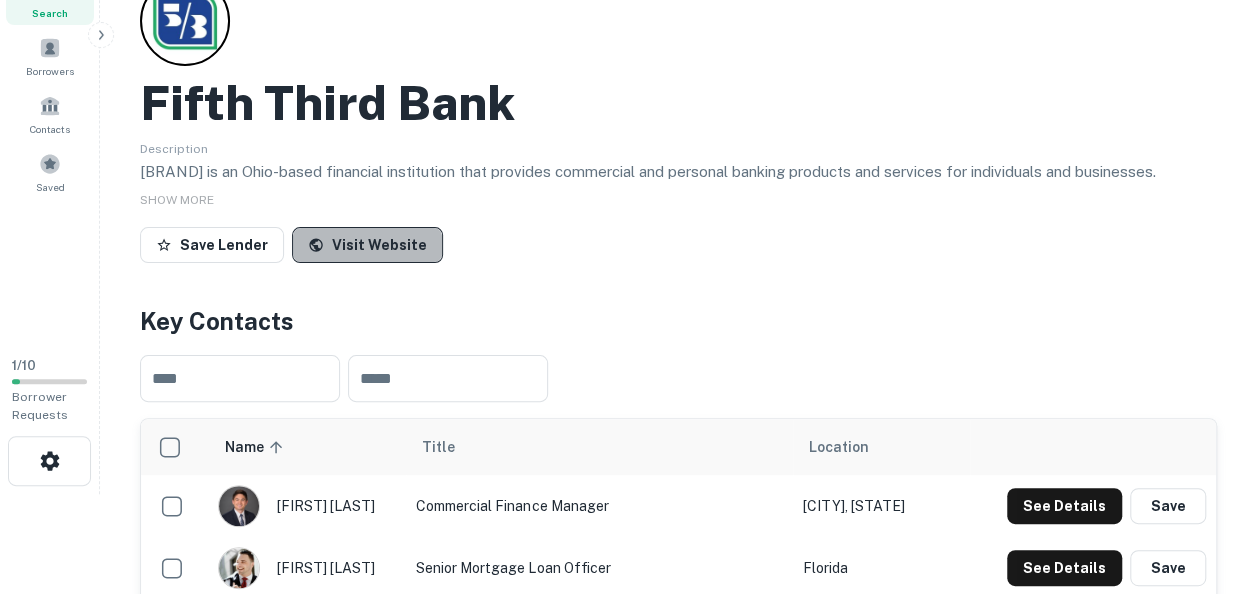 click on "Visit Website" at bounding box center (367, 245) 